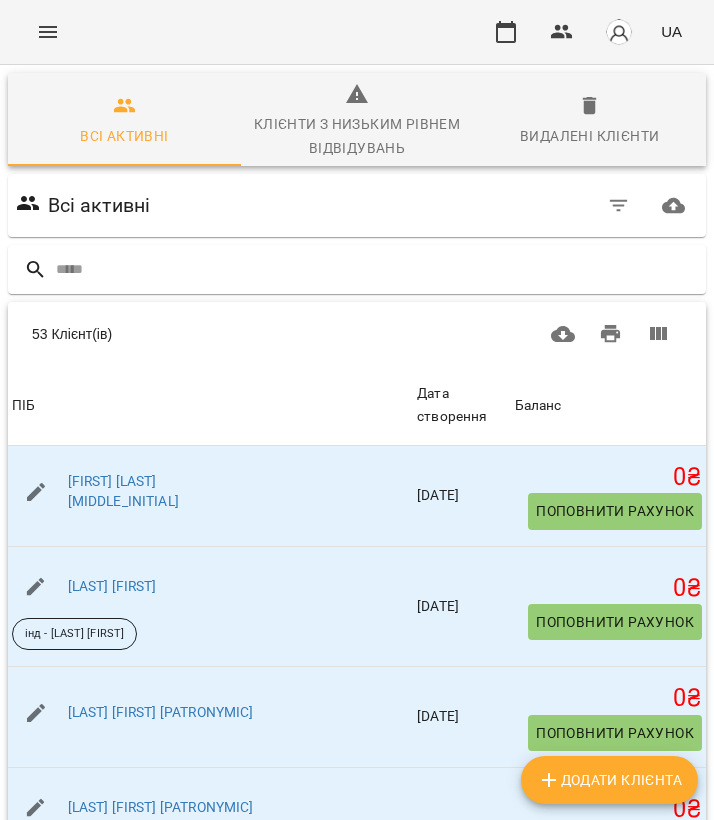 scroll, scrollTop: 0, scrollLeft: 0, axis: both 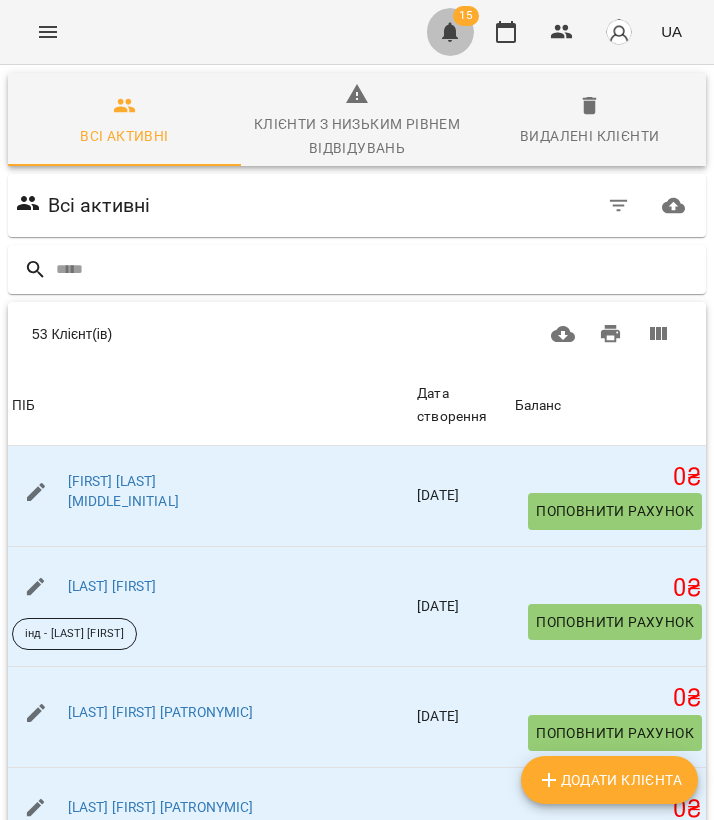 click 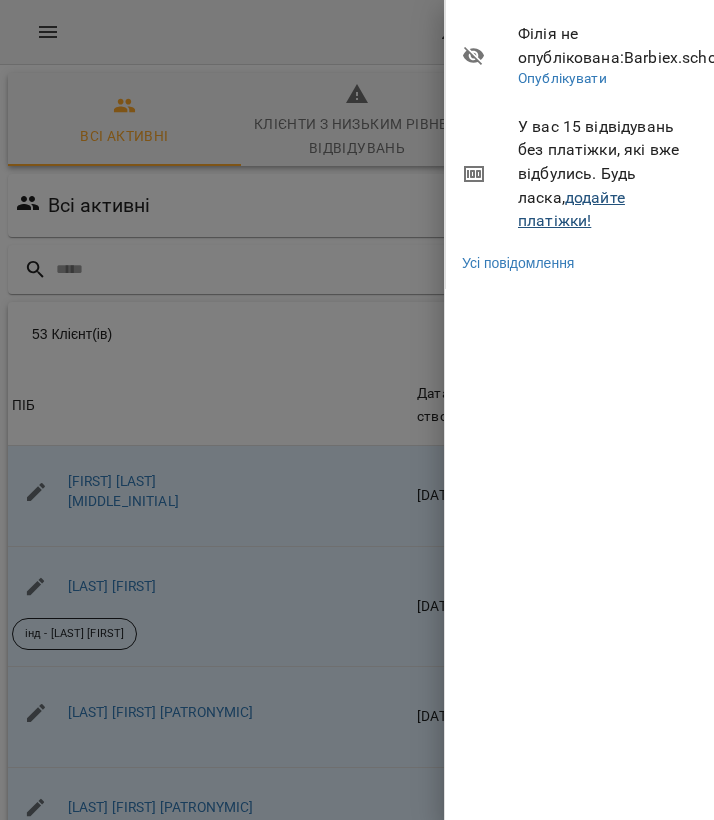 click on "додайте платіжки!" at bounding box center (571, 209) 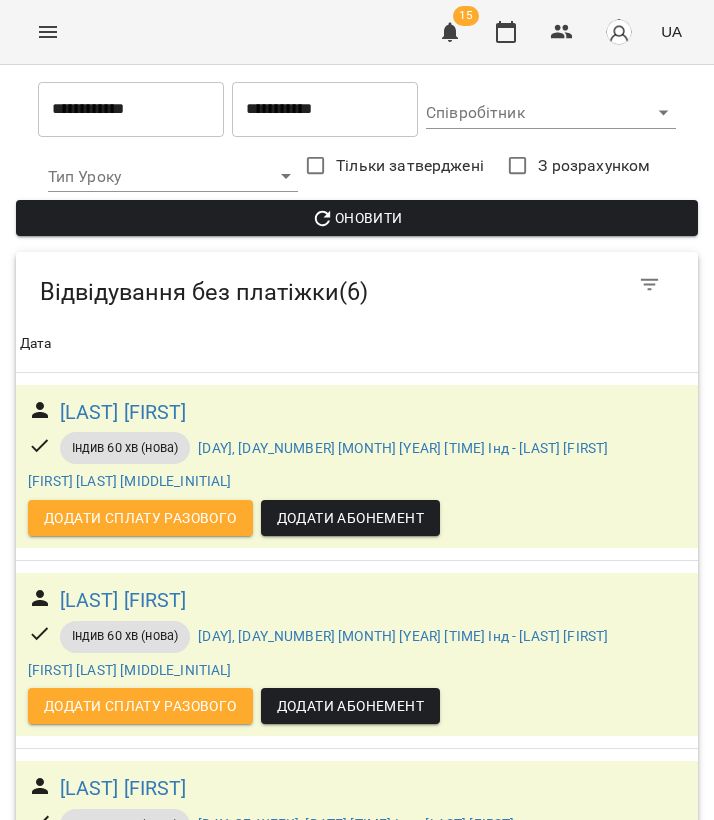 scroll, scrollTop: 0, scrollLeft: 0, axis: both 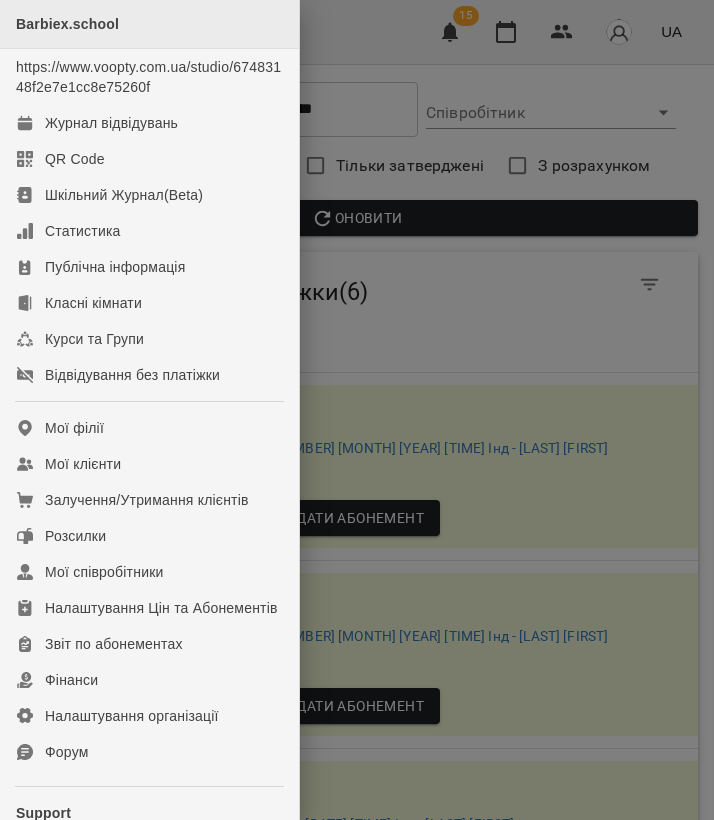 click on "Barbiex.school https://www.voopty.com.ua/studio/67483148f2e7e1cc8e75260f Журнал відвідувань QR Code Шкільний Журнал(Beta) Статистика Публічна інформація Класні кімнати Курси та Групи Відвідування без платіжки Мої філії Мої клієнти Залучення/Утримання клієнтів Розсилки Мої співробітники Налаштування Цін та Абонементів Звіт по абонементах Фінанси Налаштування організації Форум Support t.me/vooptysupport [PHONE]" at bounding box center (357, 410) 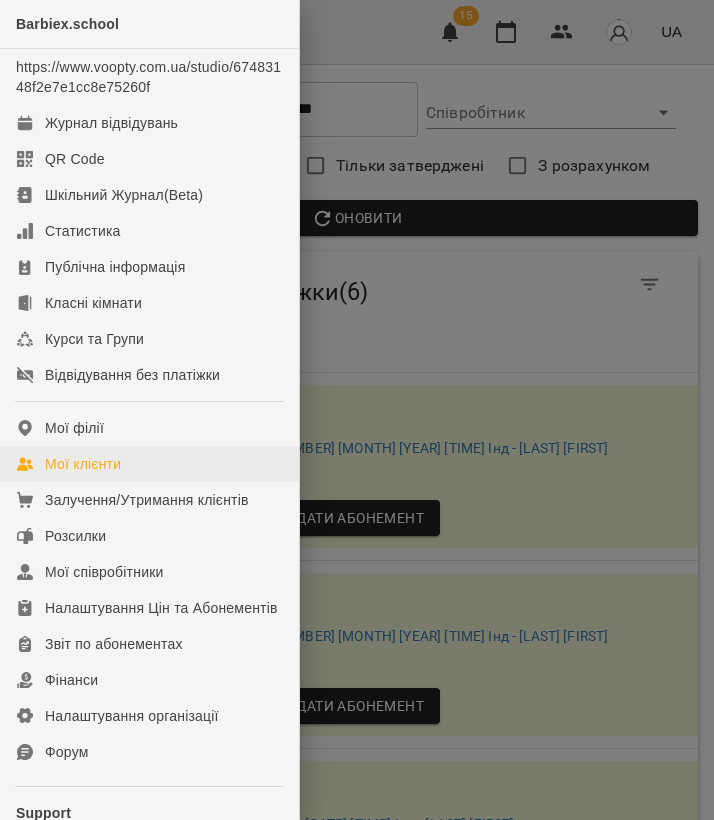 click on "Мої клієнти" at bounding box center (149, 464) 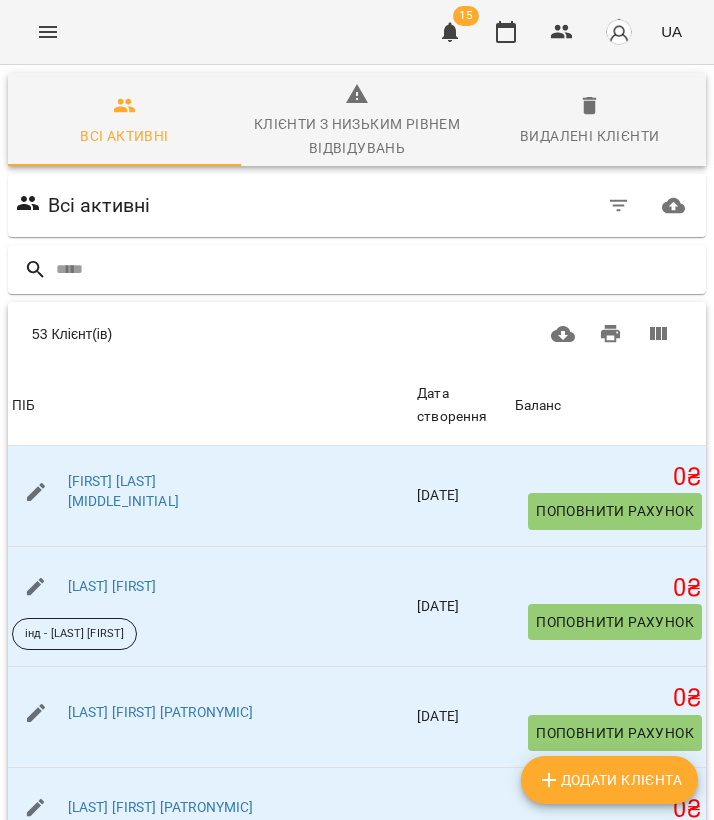 click at bounding box center (48, 32) 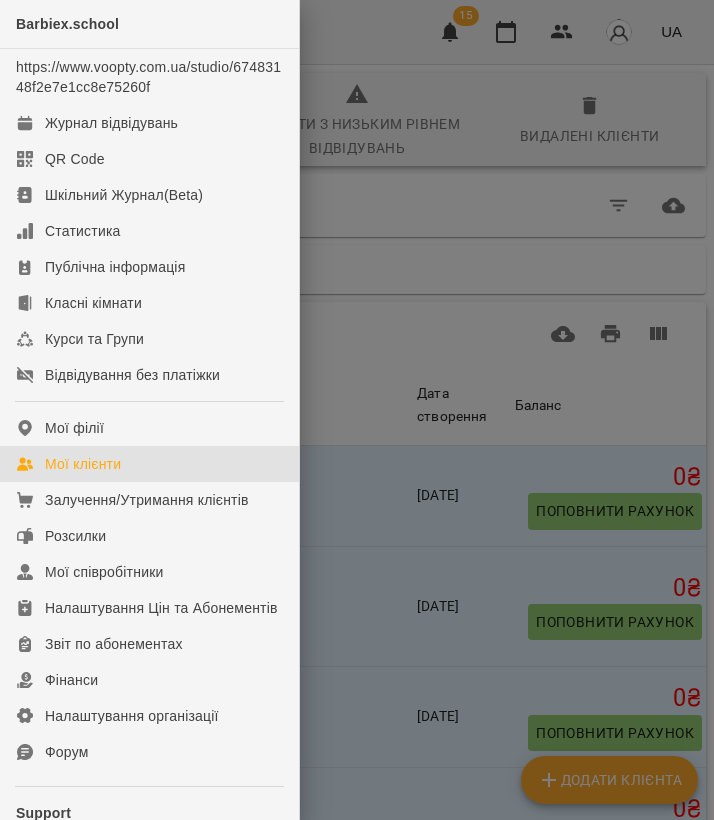 click at bounding box center [357, 410] 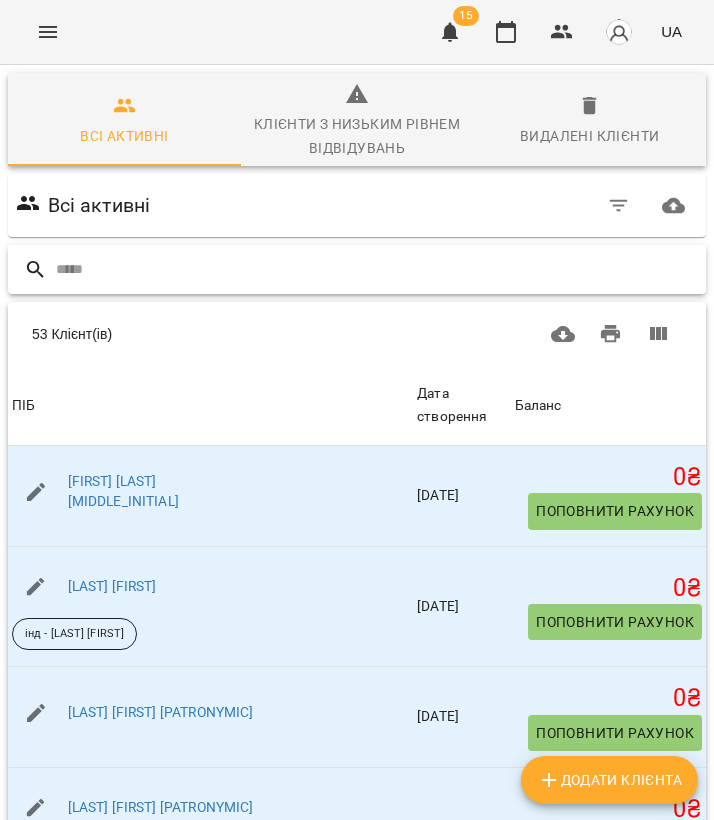 click at bounding box center [377, 269] 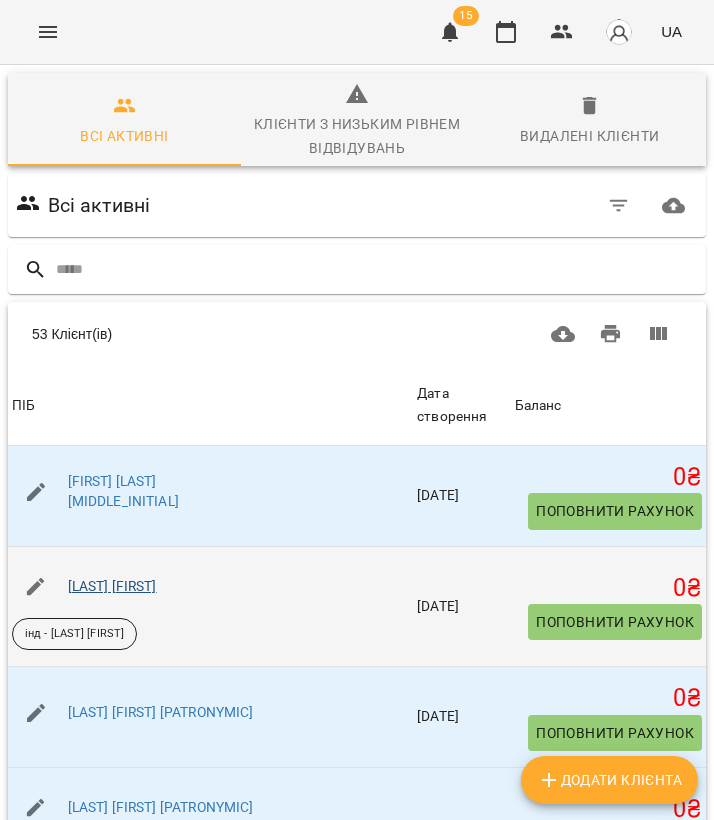 click on "[LAST] [FIRST]" at bounding box center [112, 586] 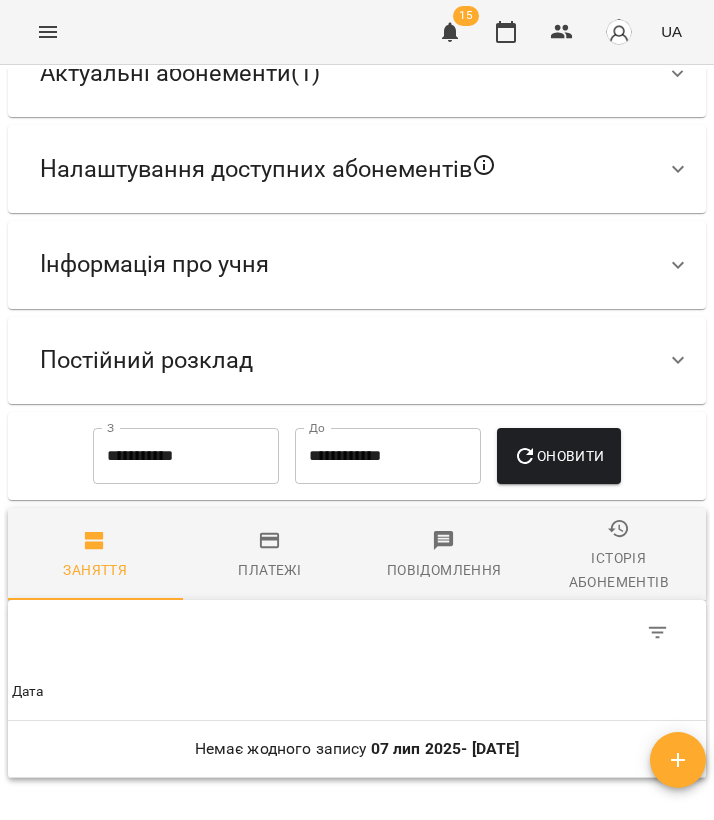 scroll, scrollTop: 236, scrollLeft: 0, axis: vertical 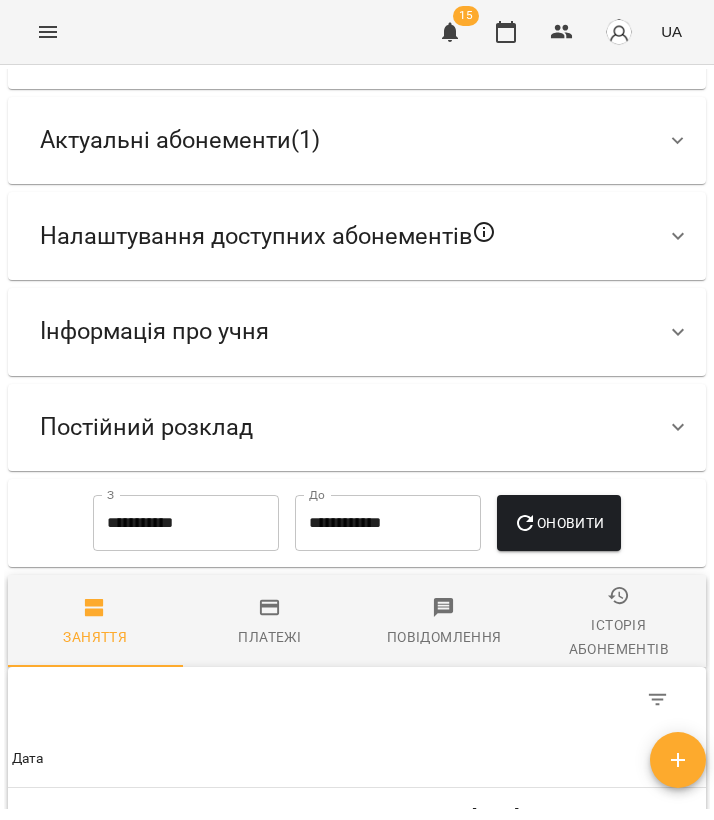 click on "Постійний розклад" at bounding box center (146, 427) 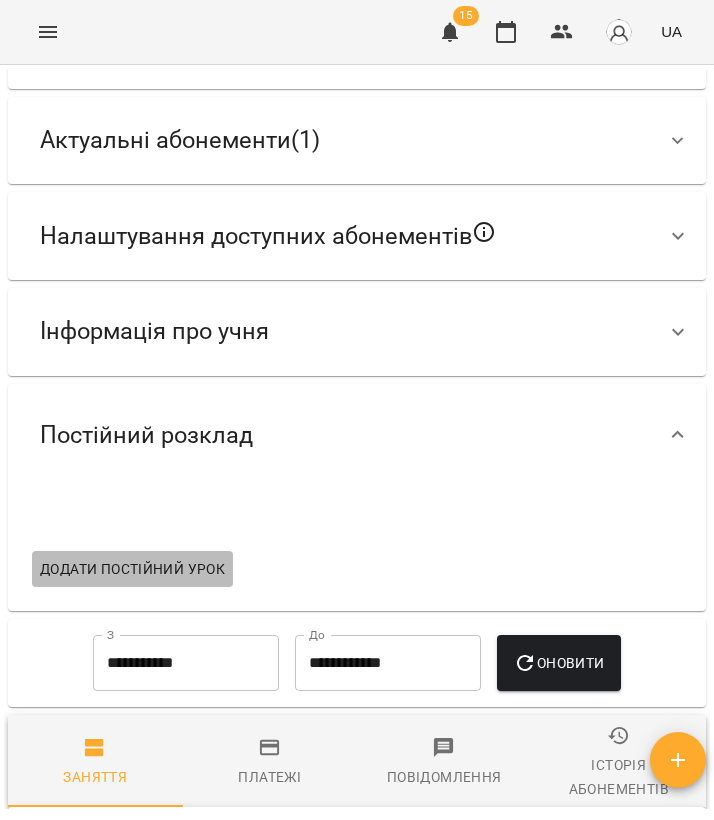 click on "Додати постійний урок" at bounding box center (132, 569) 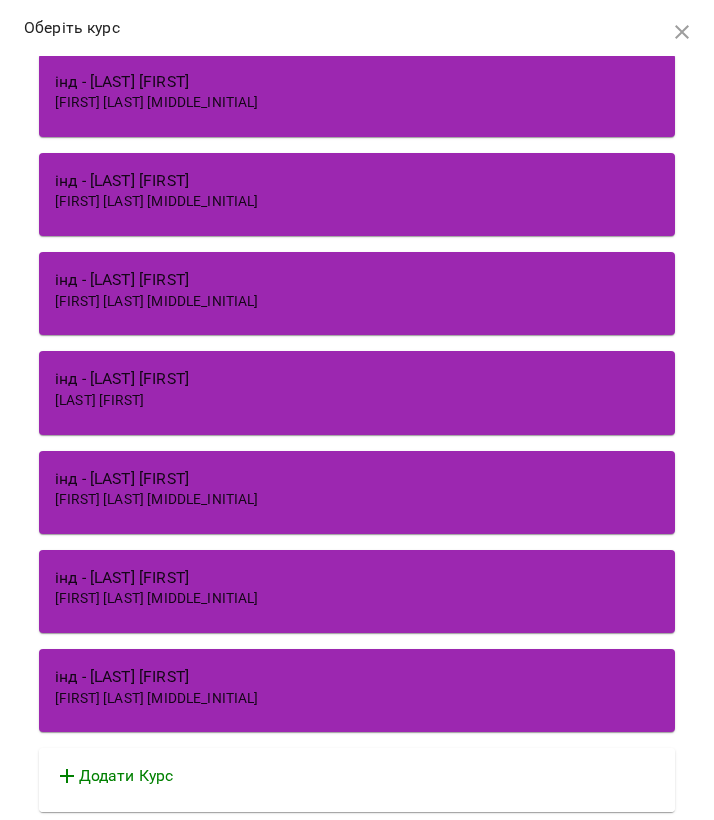 scroll, scrollTop: 3861, scrollLeft: 0, axis: vertical 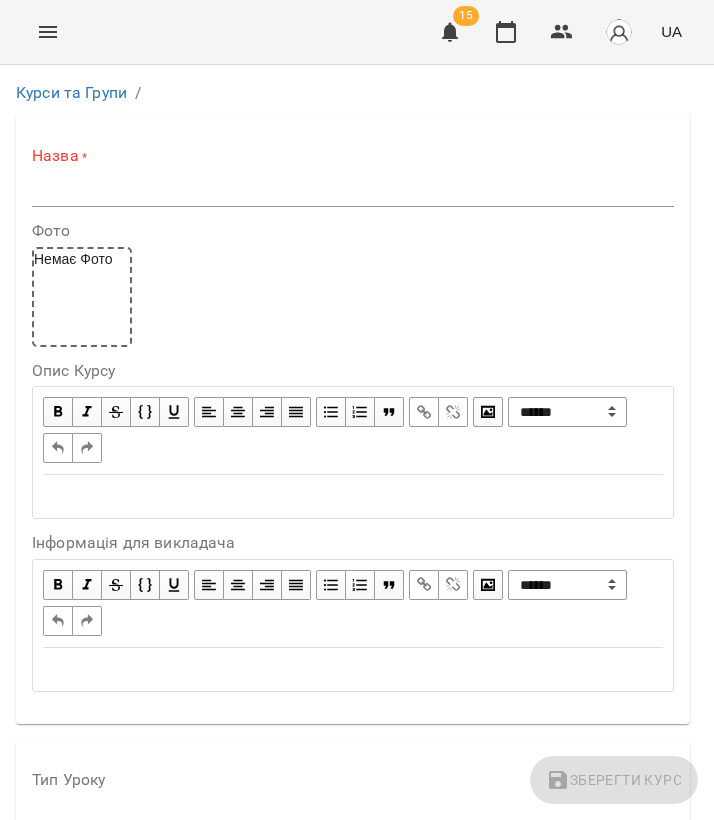 click at bounding box center [353, 191] 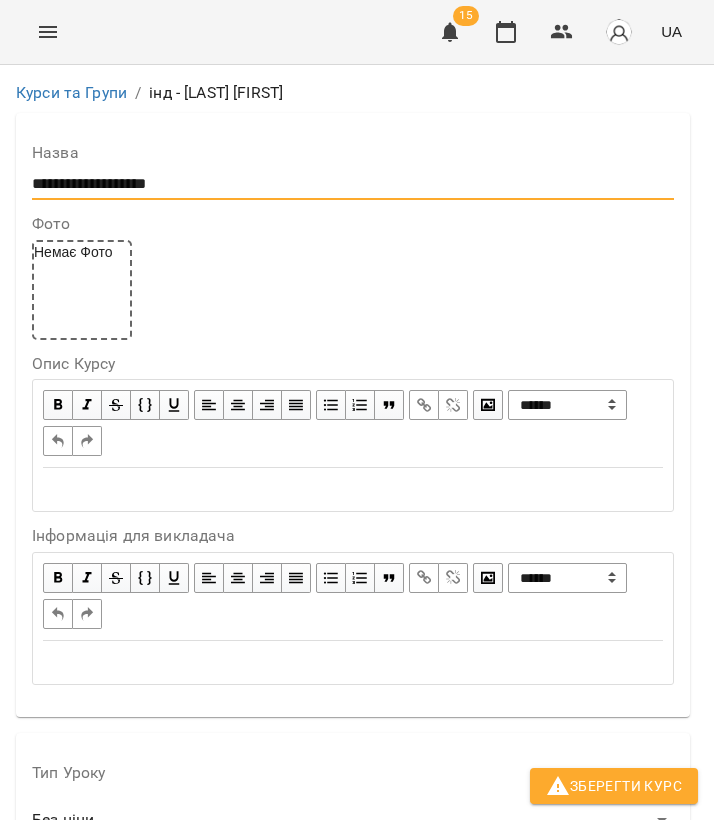 scroll, scrollTop: 449, scrollLeft: 0, axis: vertical 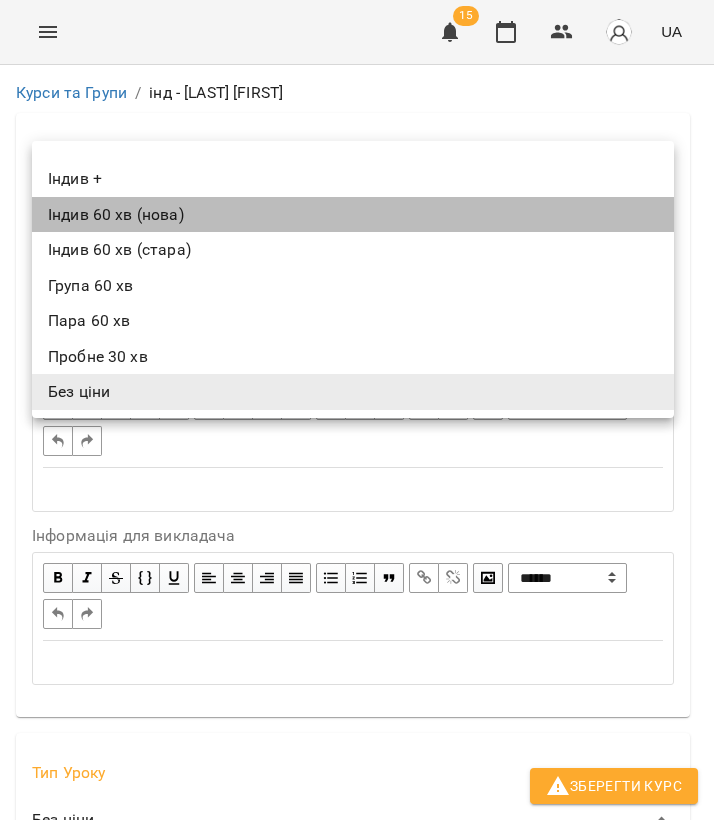 click on "Індив 60 хв (нова)" at bounding box center (353, 215) 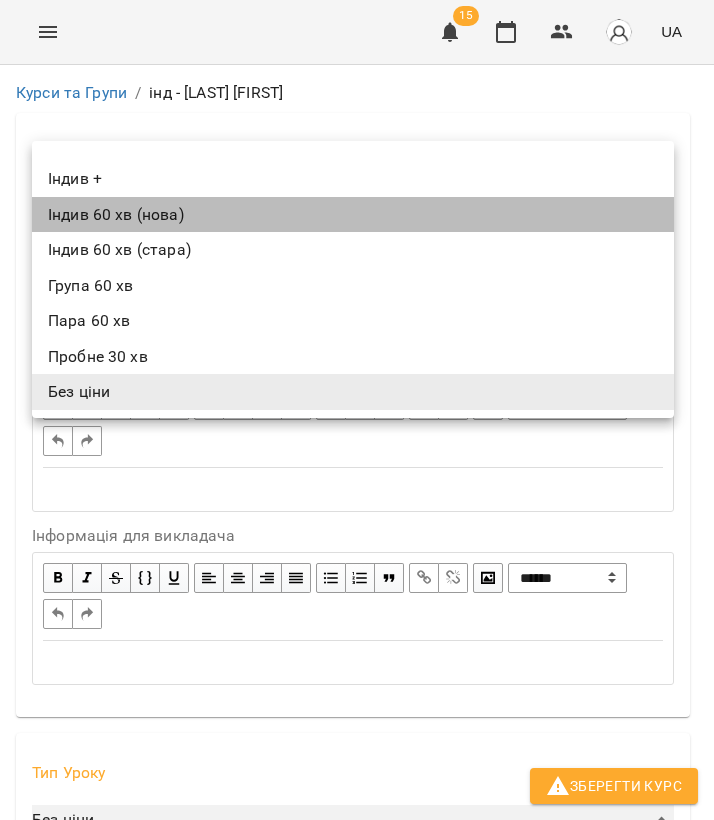 type on "**********" 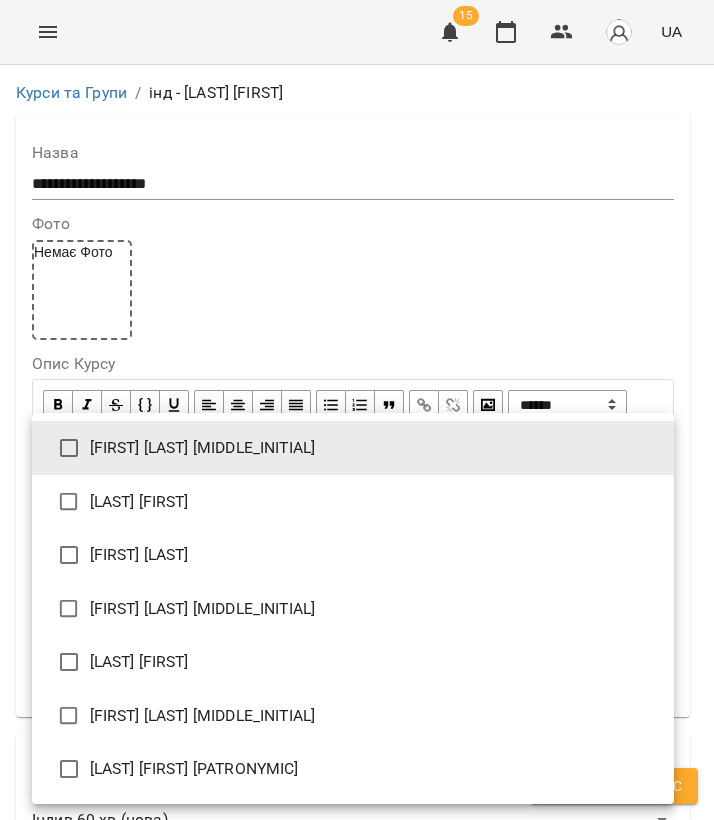click on "**********" at bounding box center (357, 1214) 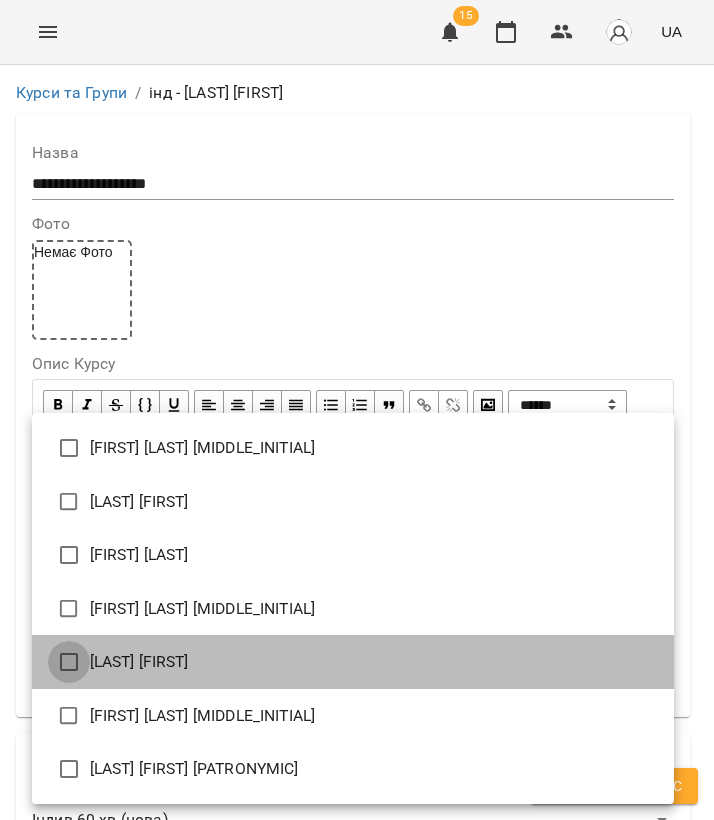 type on "**********" 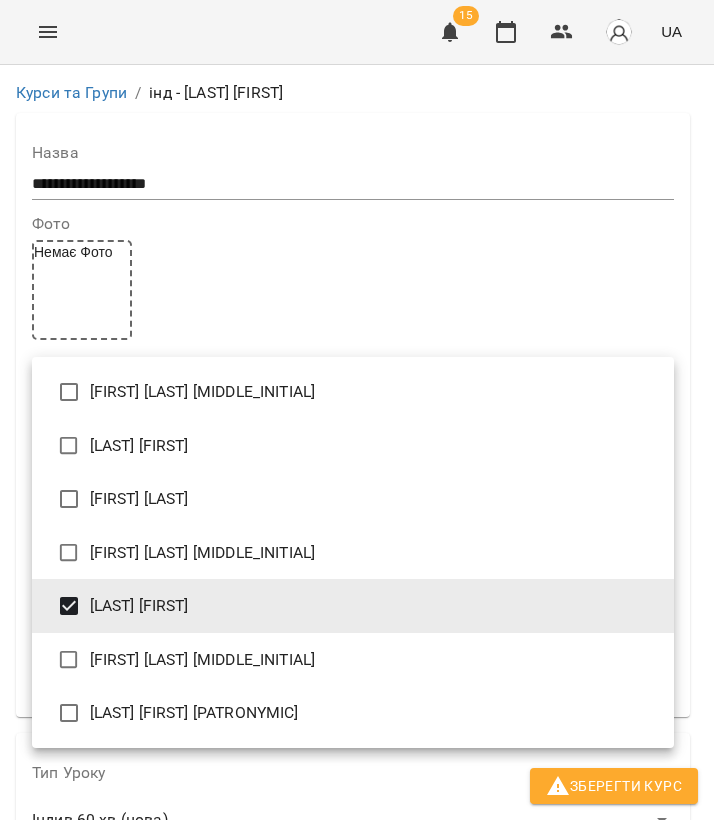 click at bounding box center [357, 410] 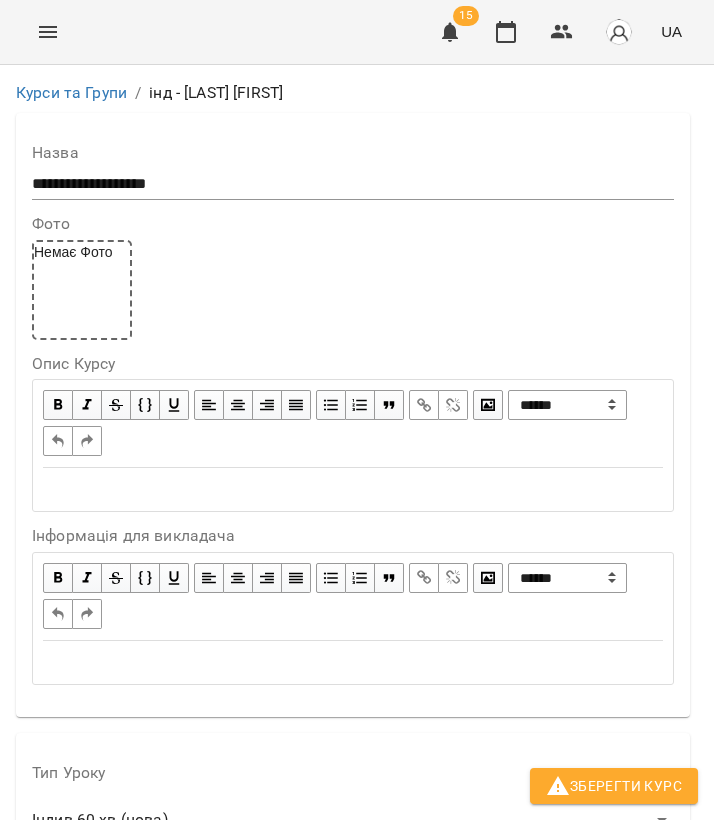 scroll, scrollTop: 1666, scrollLeft: 0, axis: vertical 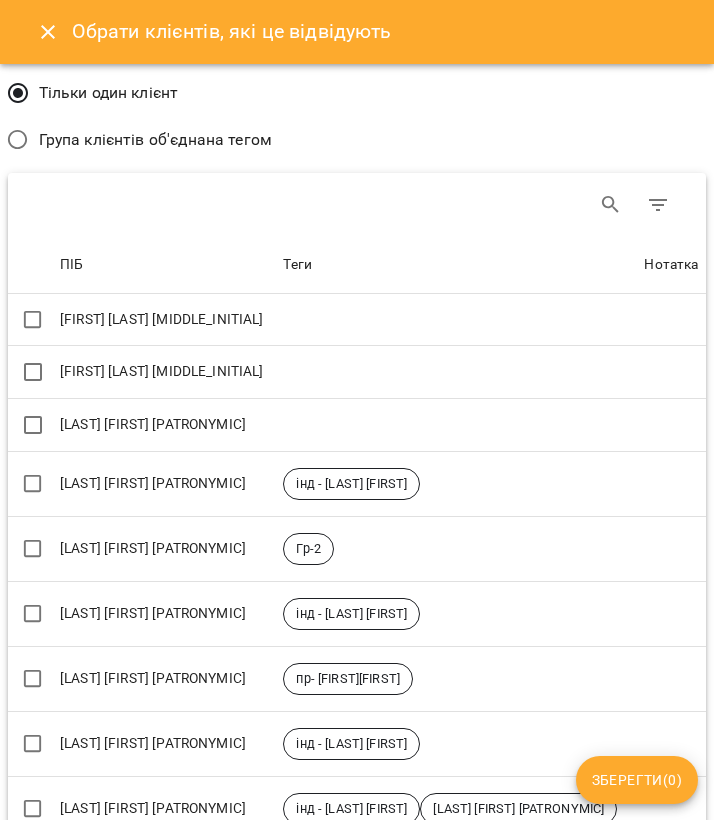 click at bounding box center (48, 32) 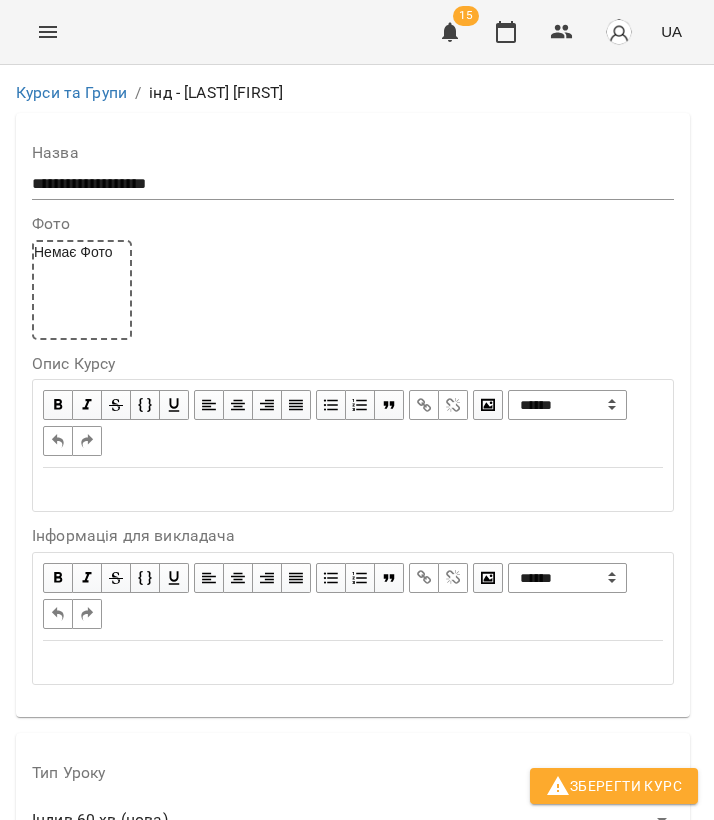 click on "Зберегти Курс" at bounding box center (614, 786) 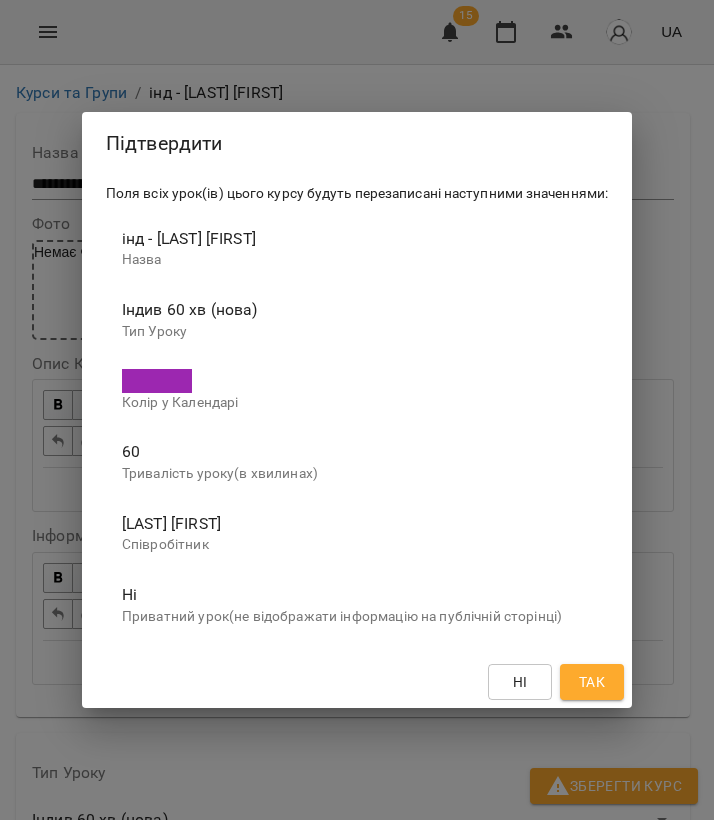 click on "Так" at bounding box center [592, 682] 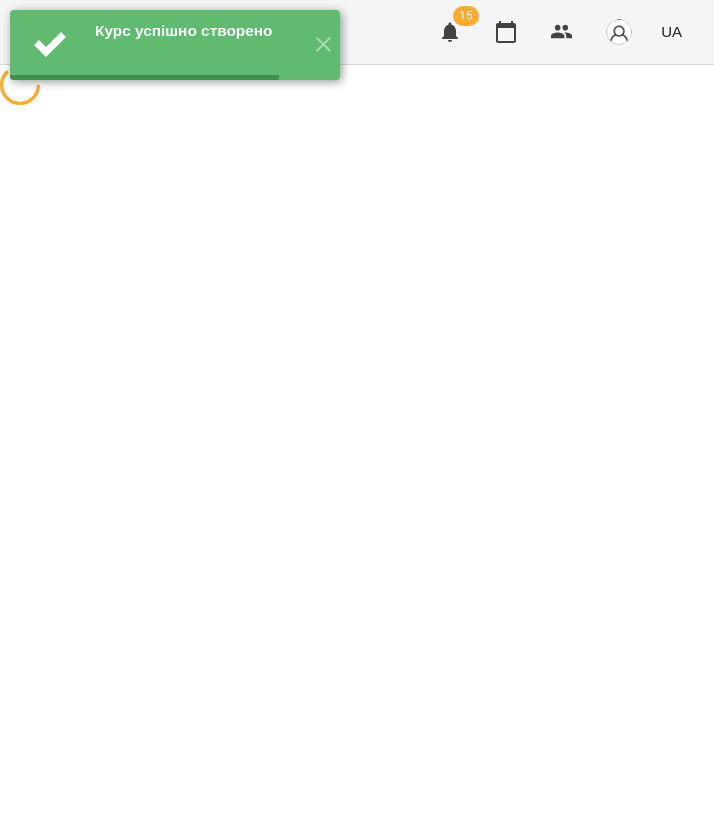 scroll, scrollTop: 0, scrollLeft: 0, axis: both 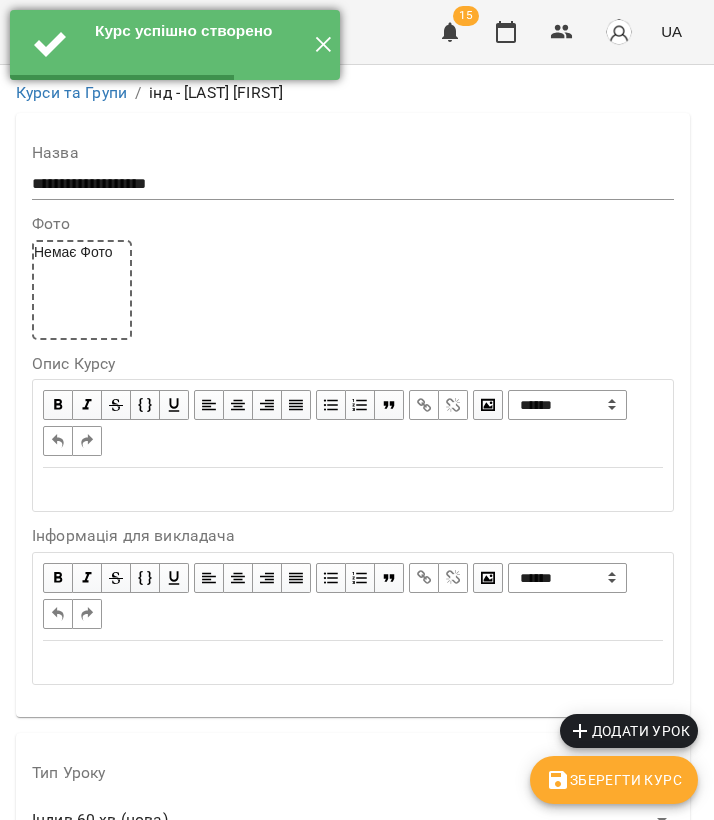 click on "✕" at bounding box center [323, 45] 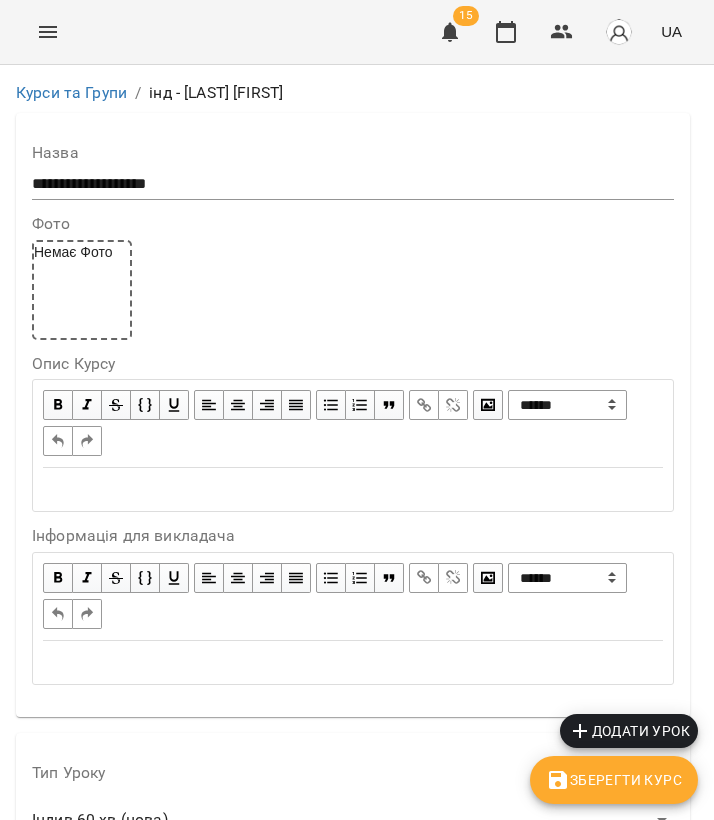 click 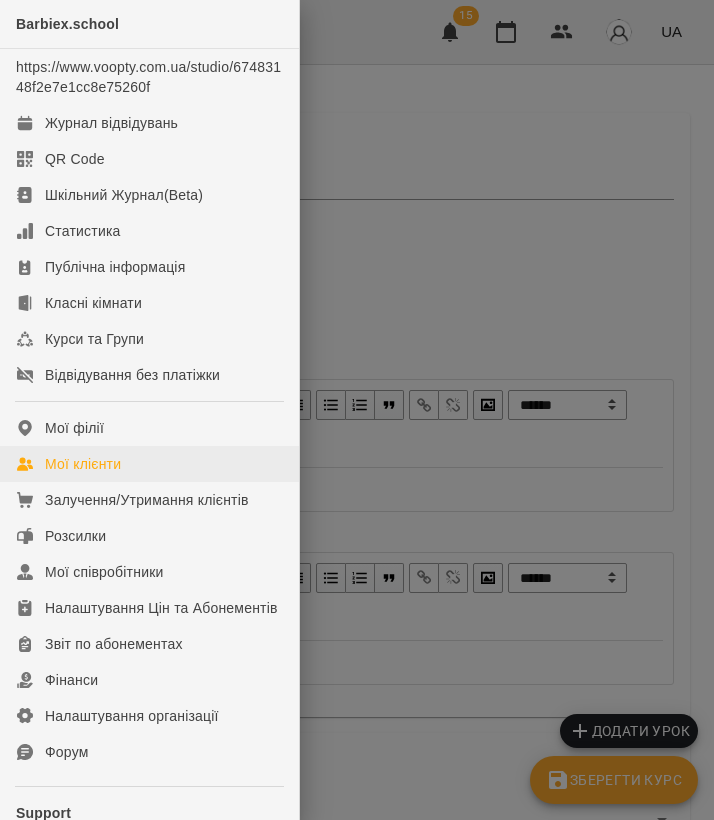 click on "Мої клієнти" at bounding box center [83, 464] 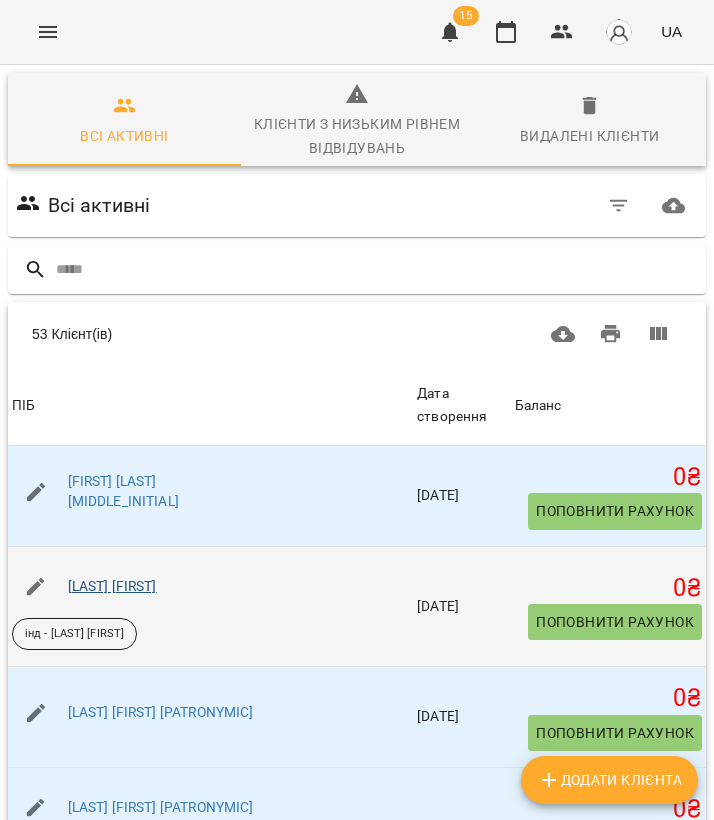 click on "[LAST] [FIRST]" at bounding box center [112, 586] 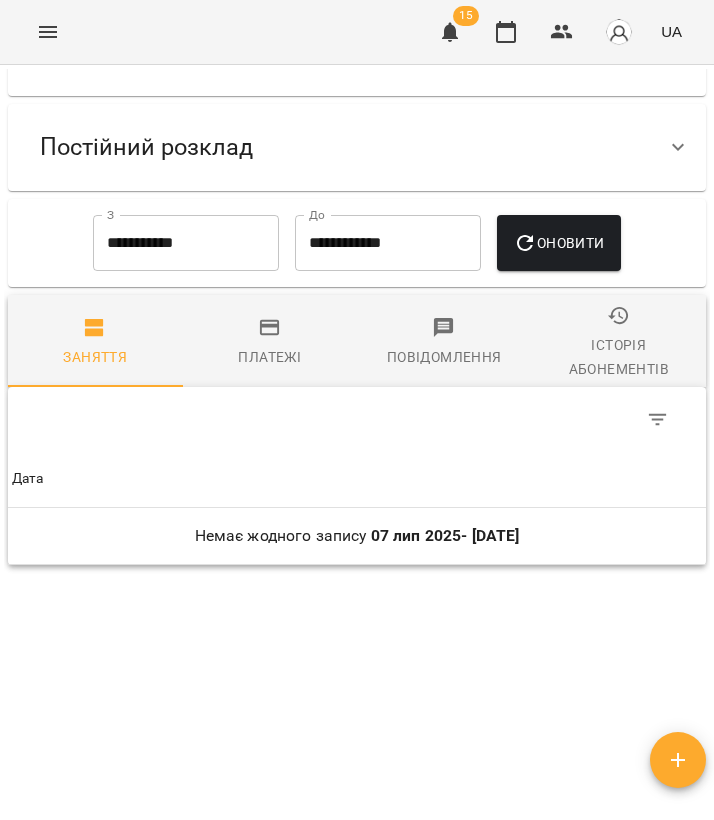 scroll, scrollTop: 515, scrollLeft: 0, axis: vertical 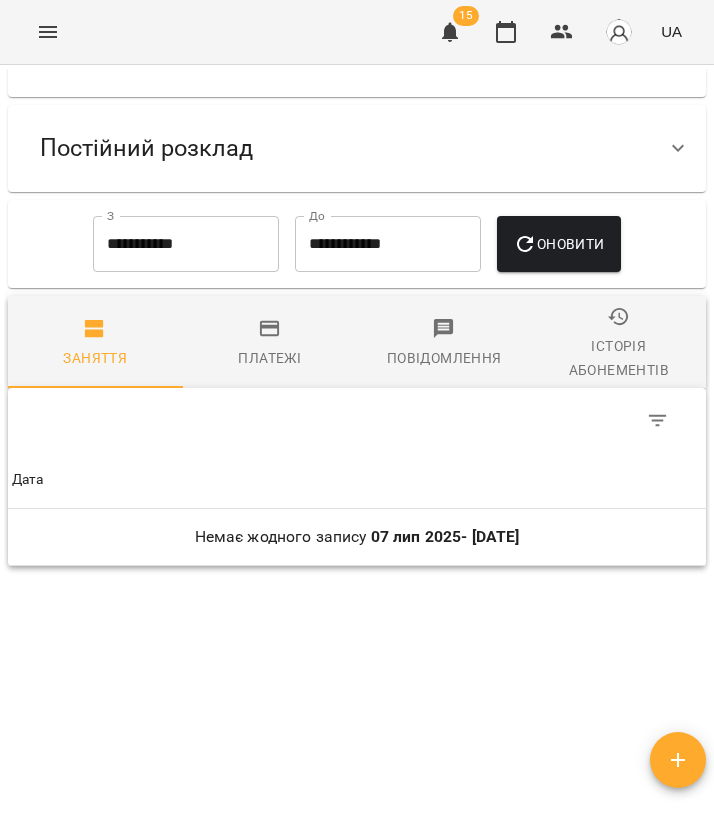 click on "Постійний розклад" at bounding box center (146, 148) 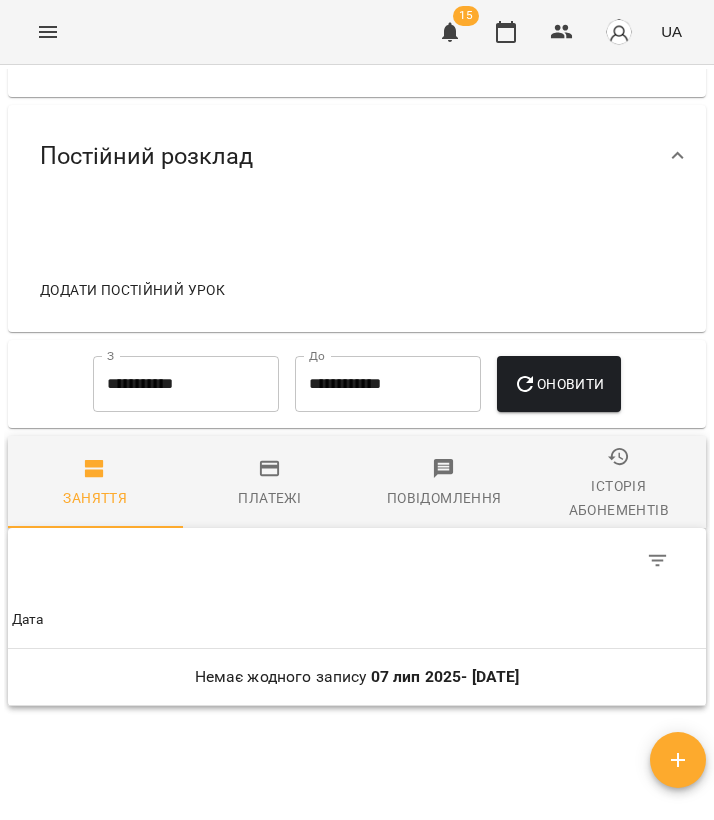 click on "Додати постійний урок" at bounding box center [132, 290] 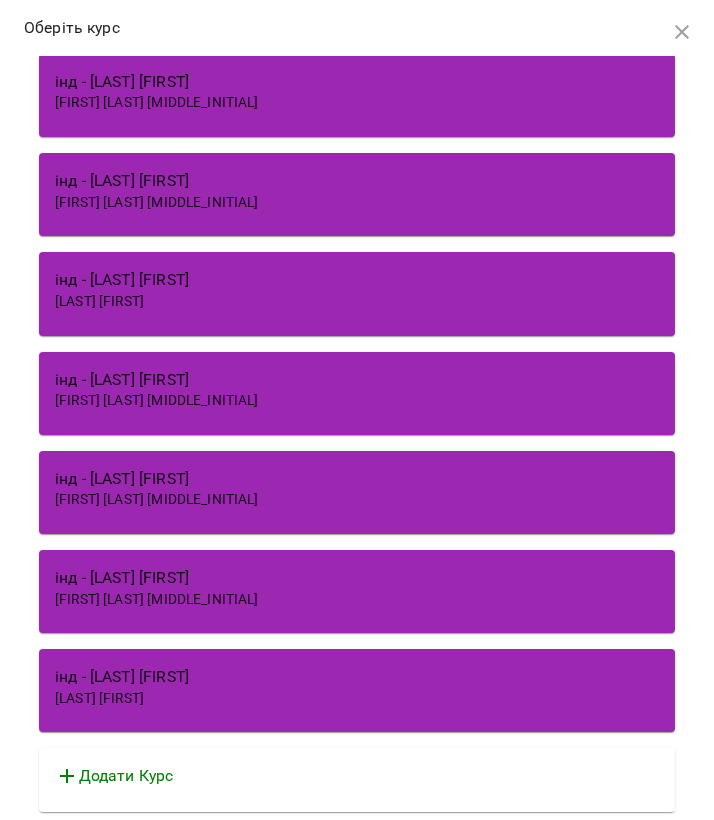 scroll, scrollTop: 3961, scrollLeft: 0, axis: vertical 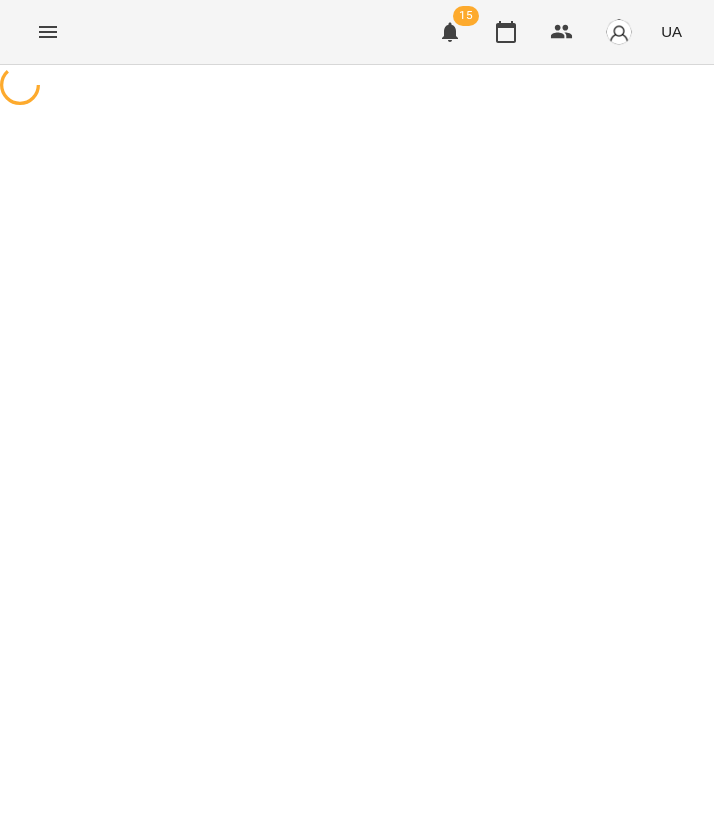 select on "**********" 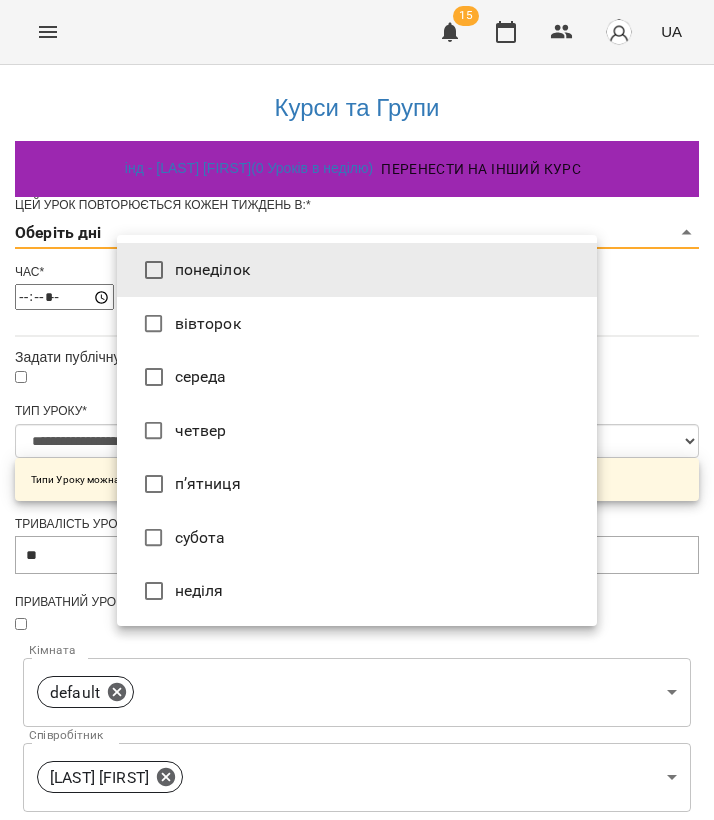 click on "**********" at bounding box center (357, 640) 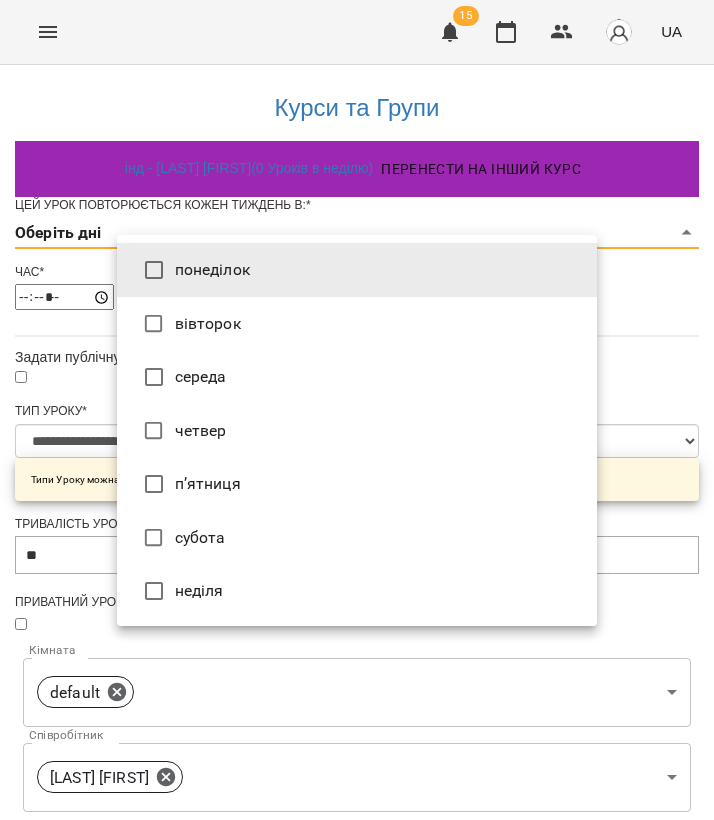 type on "*" 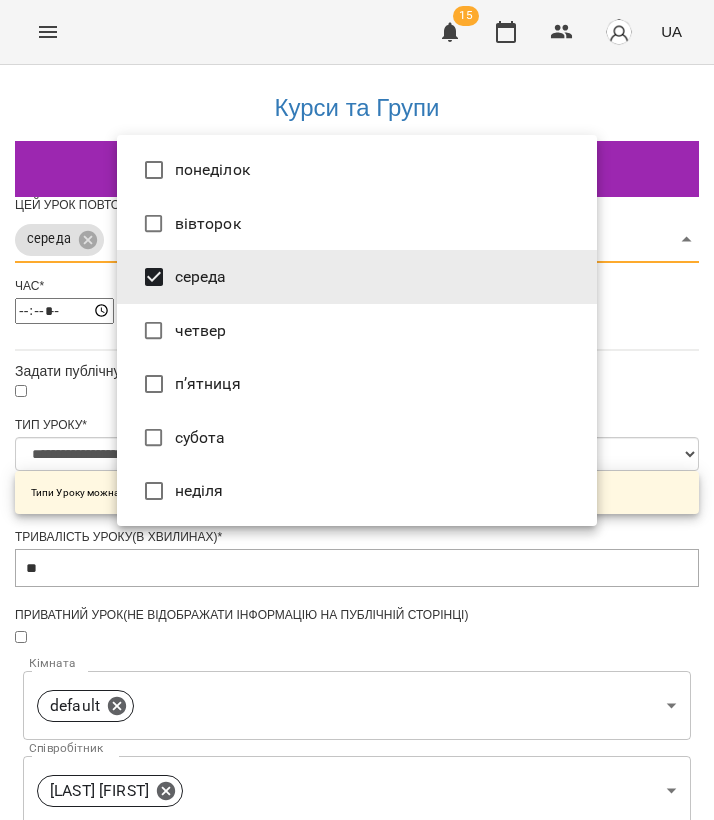 click at bounding box center [357, 410] 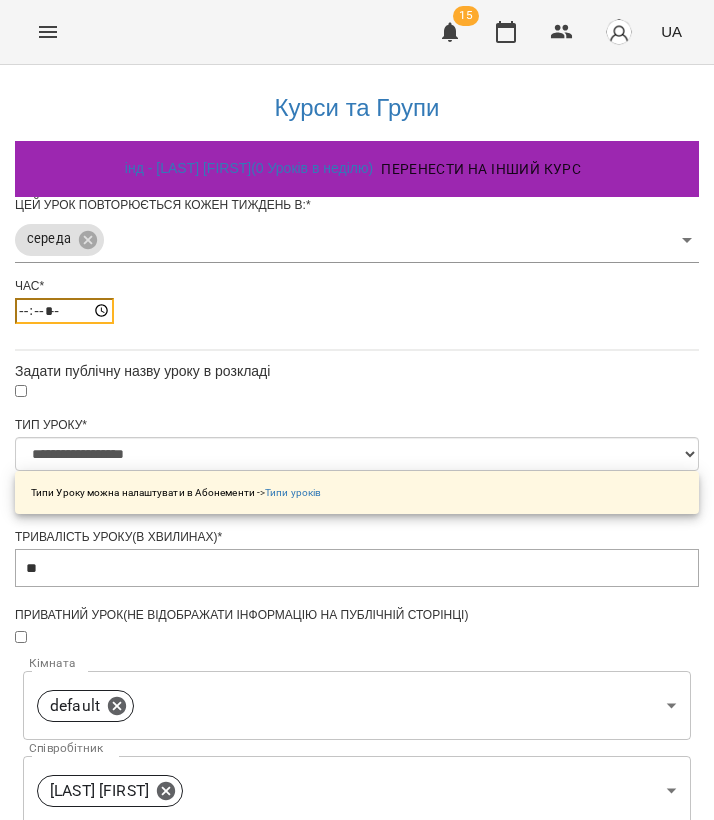click on "*****" at bounding box center [64, 311] 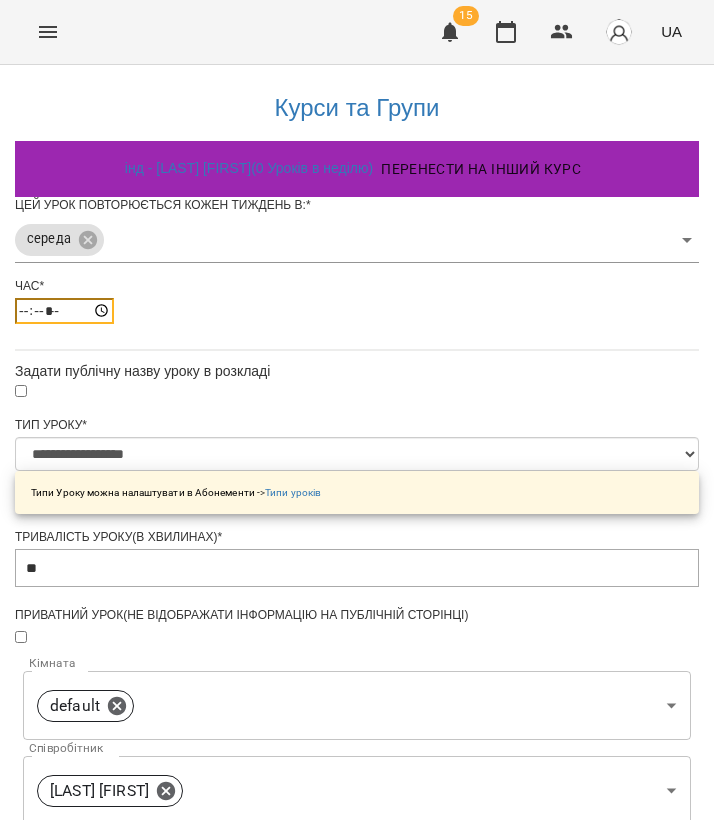 click on "*****" at bounding box center [64, 311] 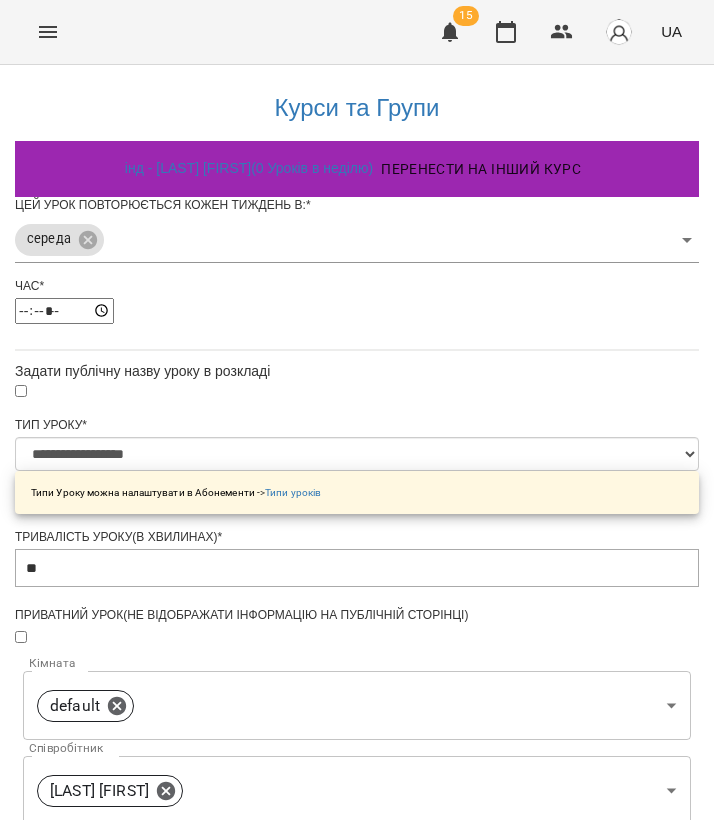 click on "**********" at bounding box center [357, 684] 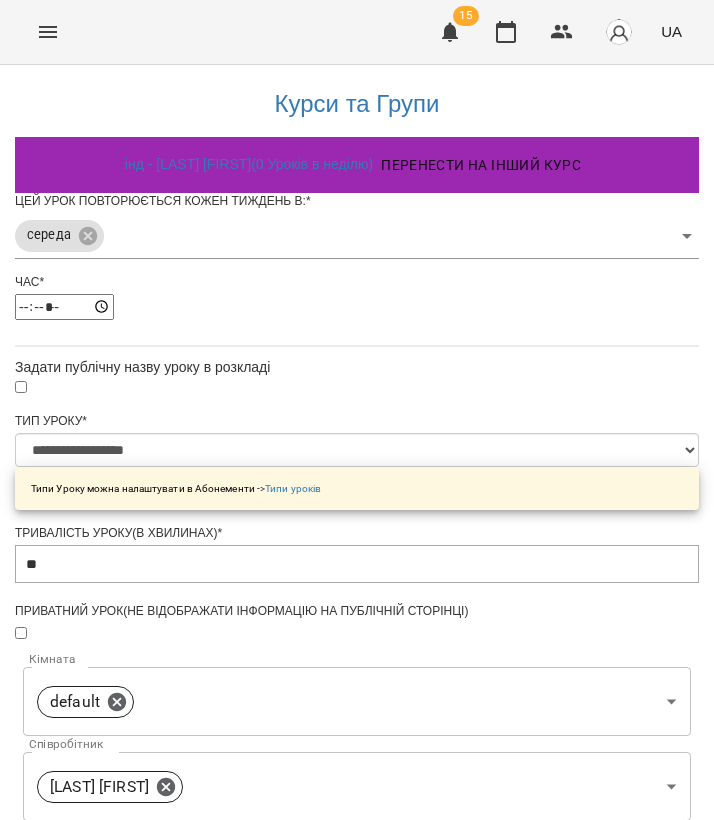 scroll, scrollTop: 619, scrollLeft: 0, axis: vertical 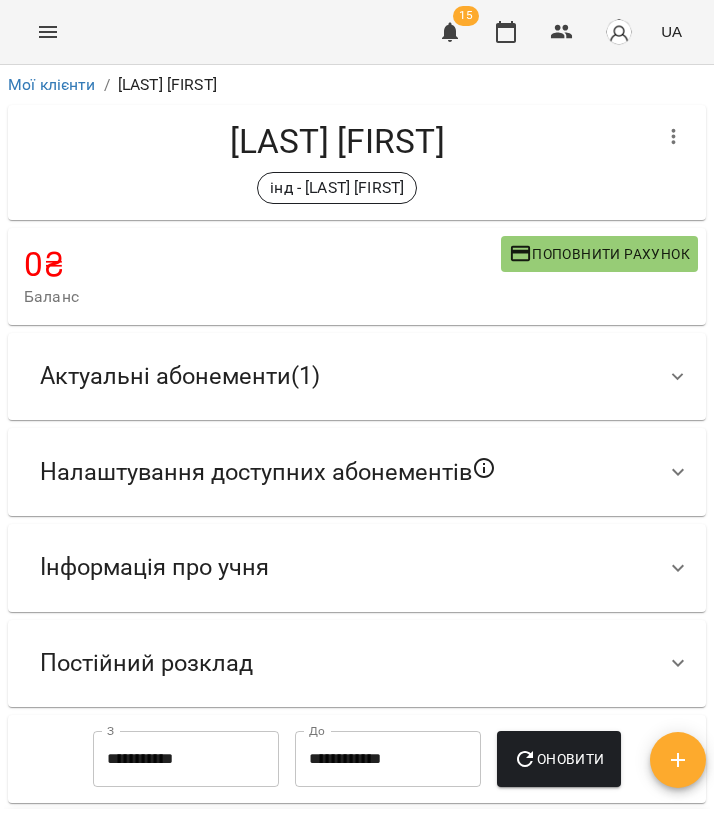 click on "Актуальні абонементи ( 1 )" at bounding box center [180, 376] 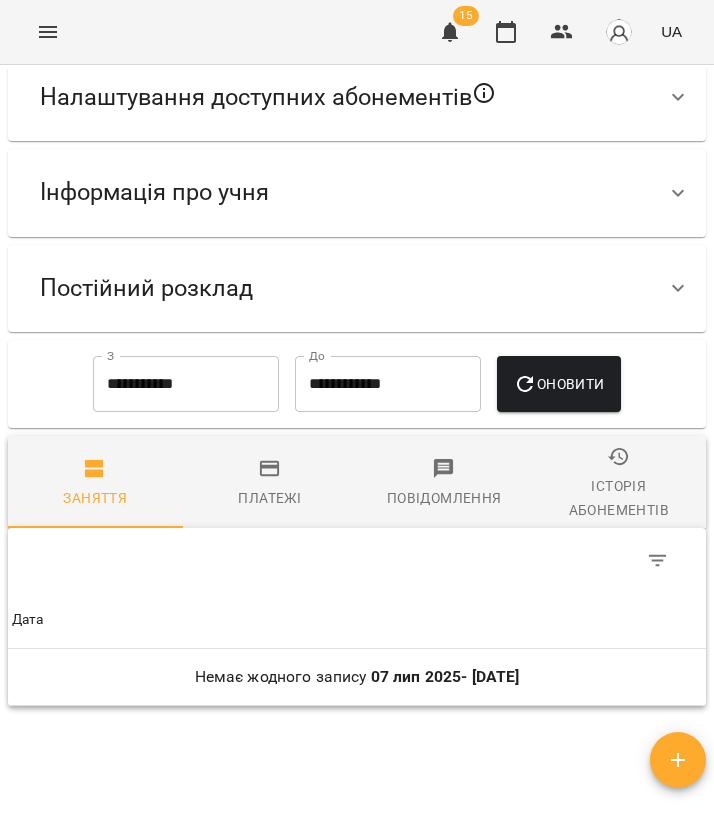 scroll, scrollTop: 733, scrollLeft: 0, axis: vertical 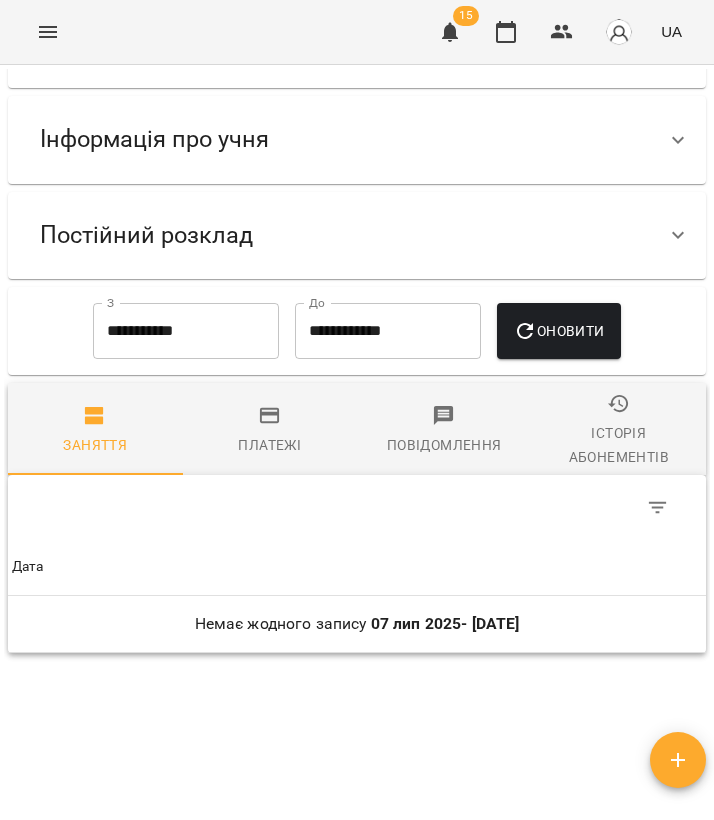 click on "Постійний розклад" at bounding box center [339, 235] 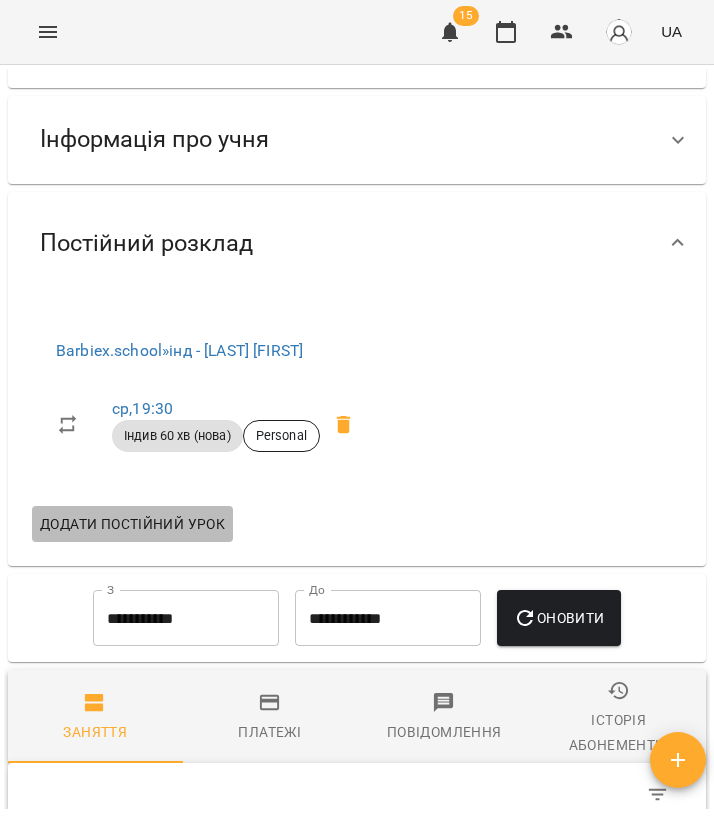 click on "Додати постійний урок" at bounding box center [132, 524] 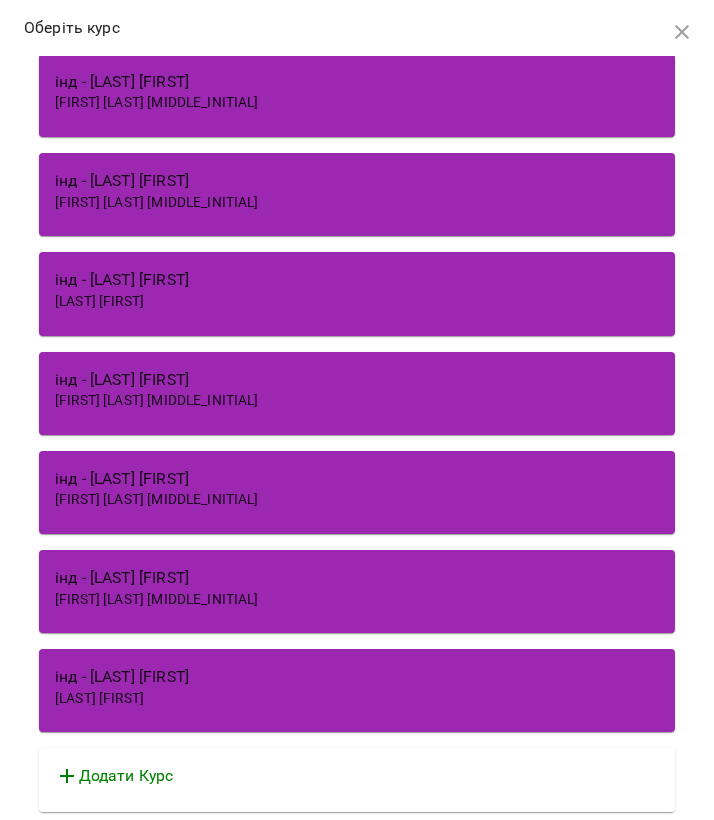 scroll, scrollTop: 3961, scrollLeft: 0, axis: vertical 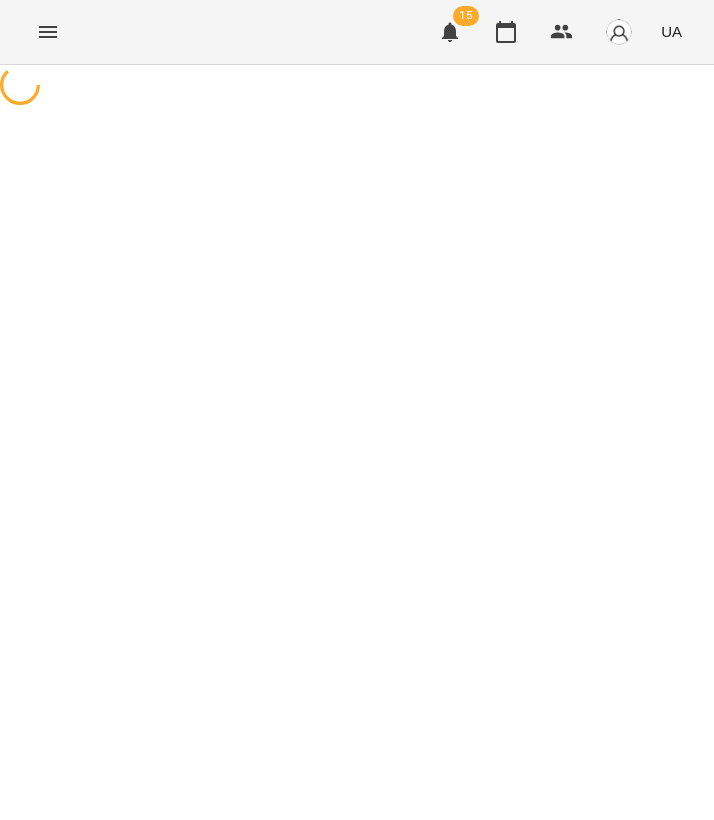 select on "**********" 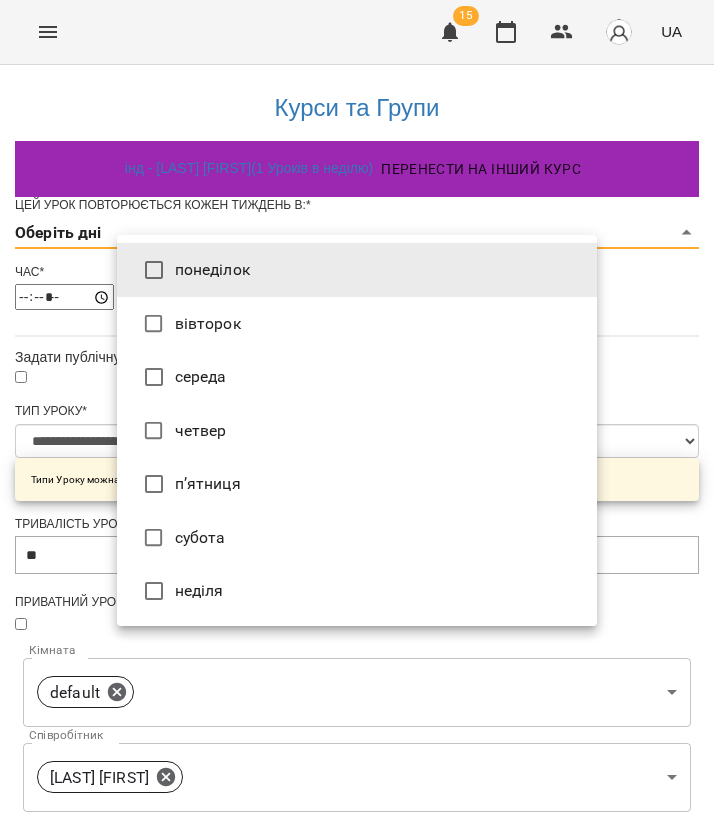 click on "**********" at bounding box center (357, 642) 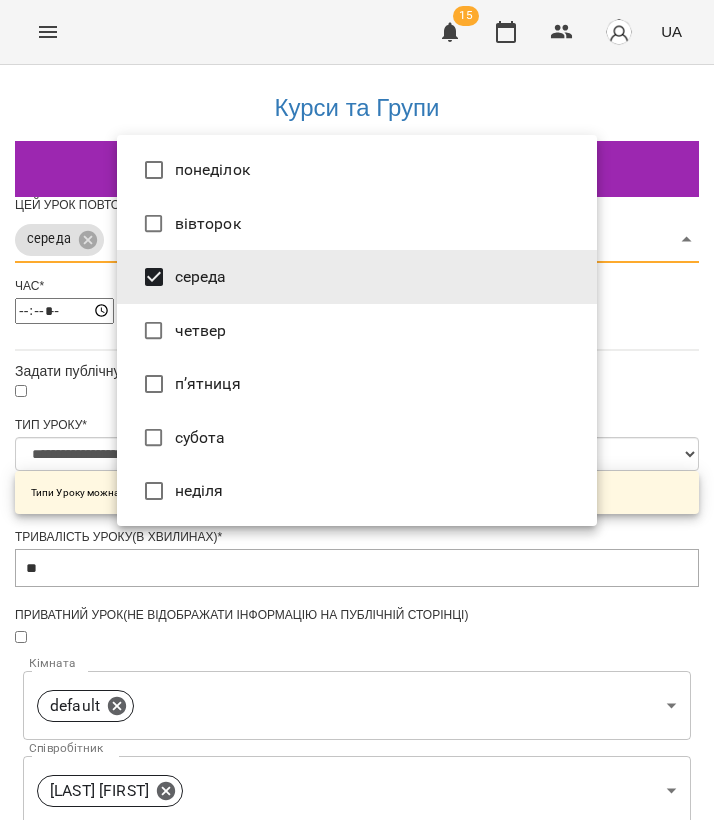 click at bounding box center (357, 410) 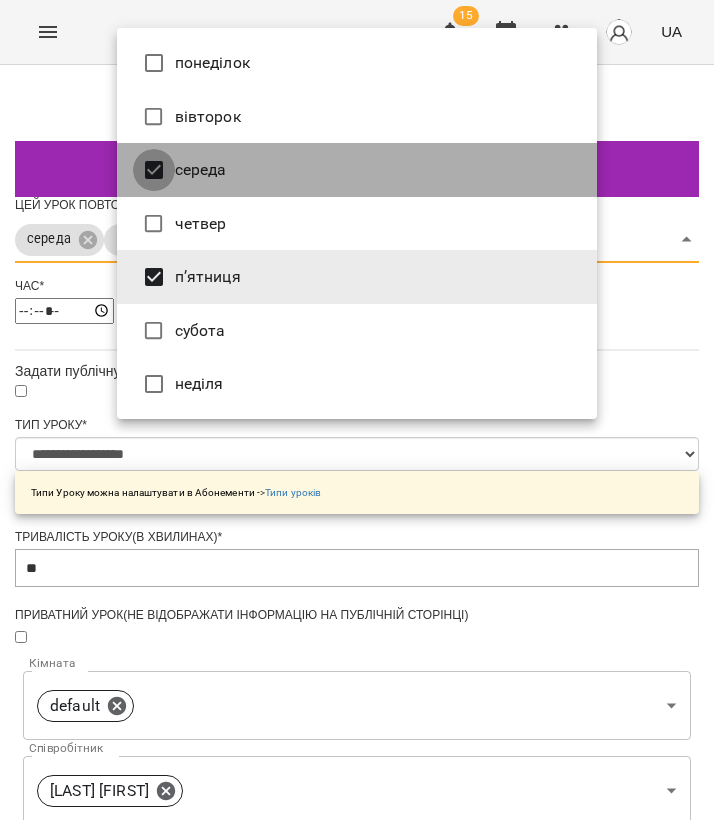 type on "*" 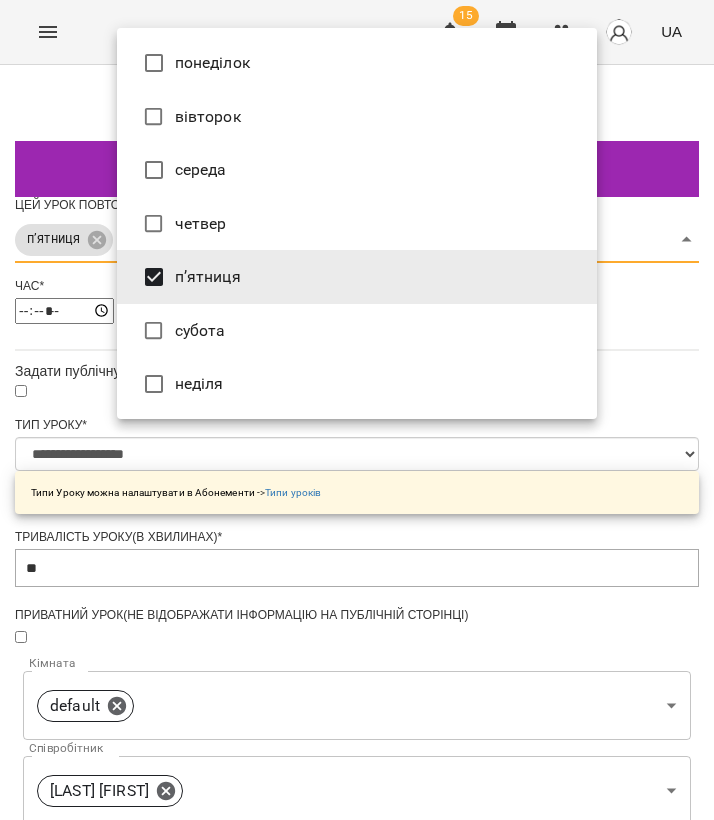 click at bounding box center [357, 410] 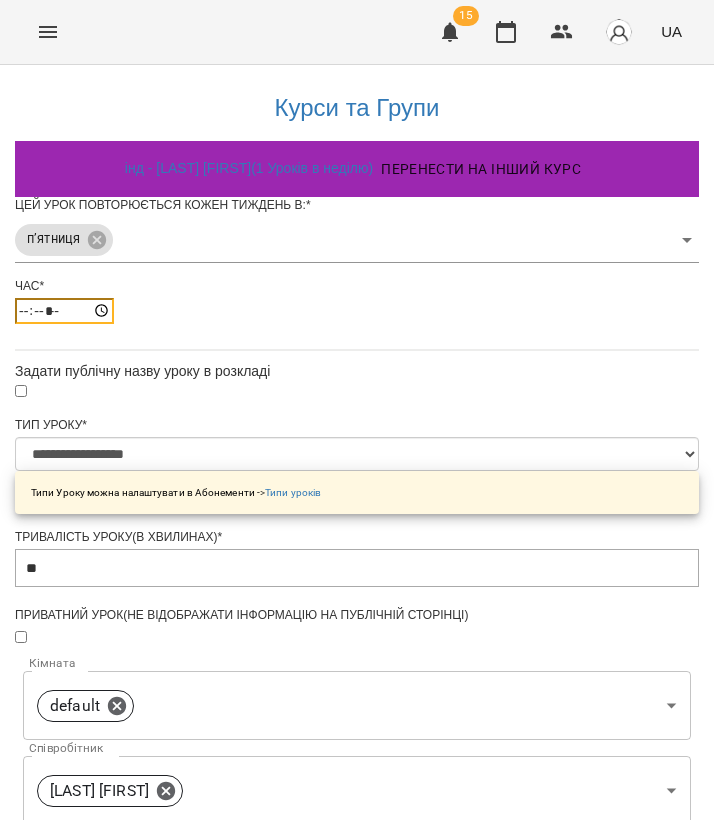click on "*****" at bounding box center [64, 311] 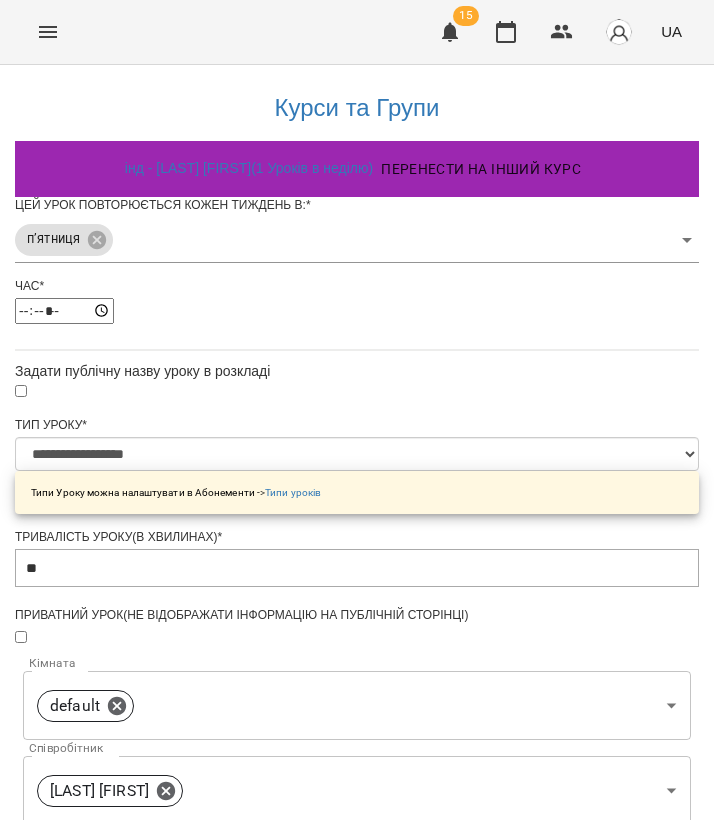 click on "**********" at bounding box center [357, 684] 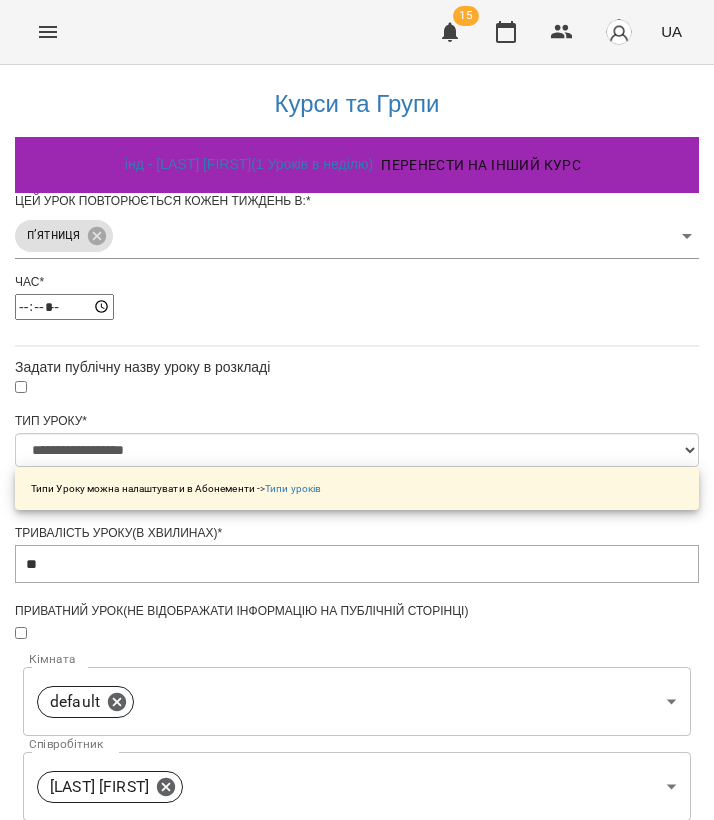 scroll, scrollTop: 619, scrollLeft: 0, axis: vertical 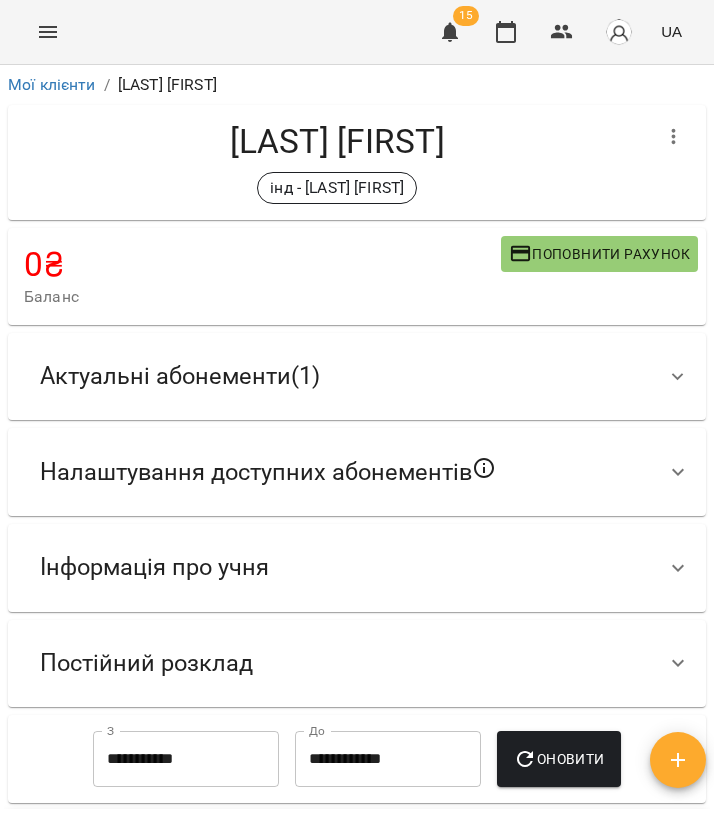 click on "Актуальні абонементи ( 1 )" at bounding box center (180, 376) 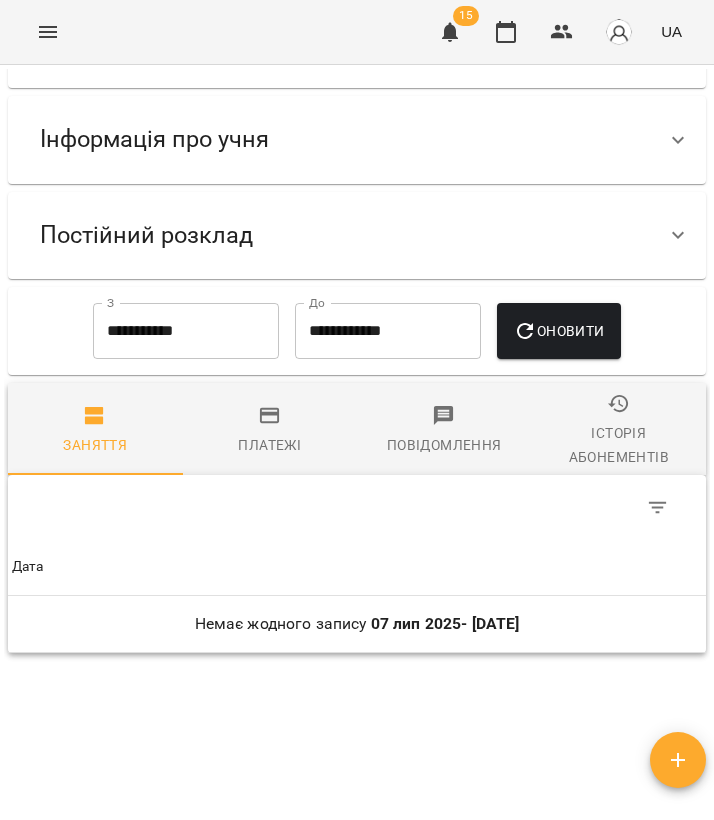 scroll, scrollTop: 739, scrollLeft: 0, axis: vertical 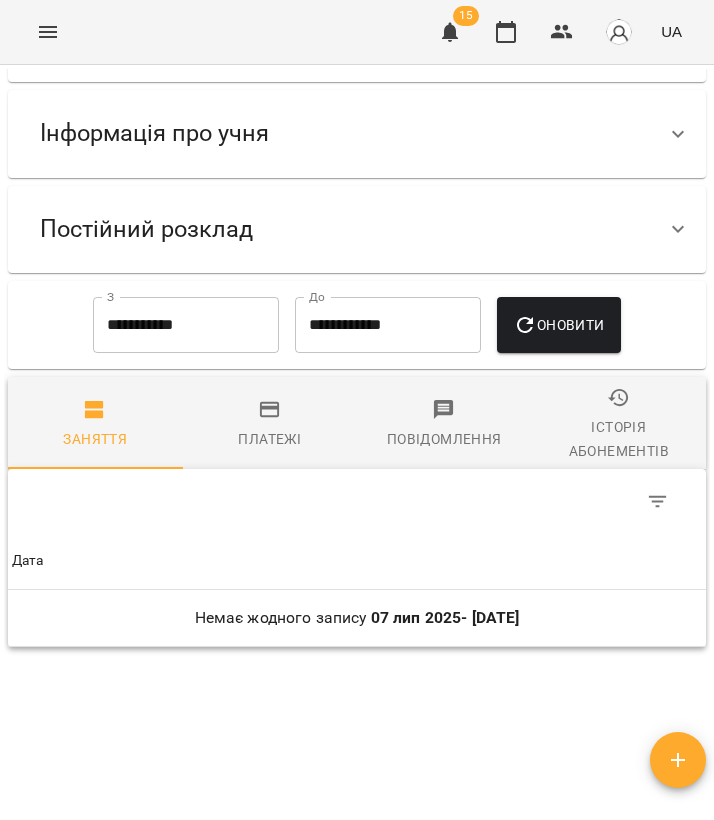 click on "Постійний розклад" at bounding box center [146, 229] 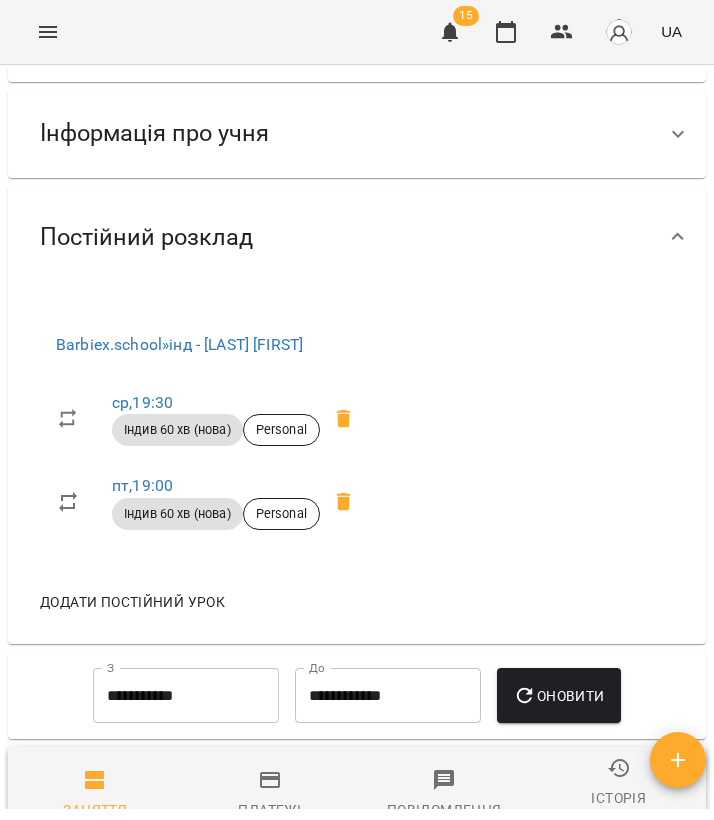 click on "Додати постійний урок" at bounding box center (132, 602) 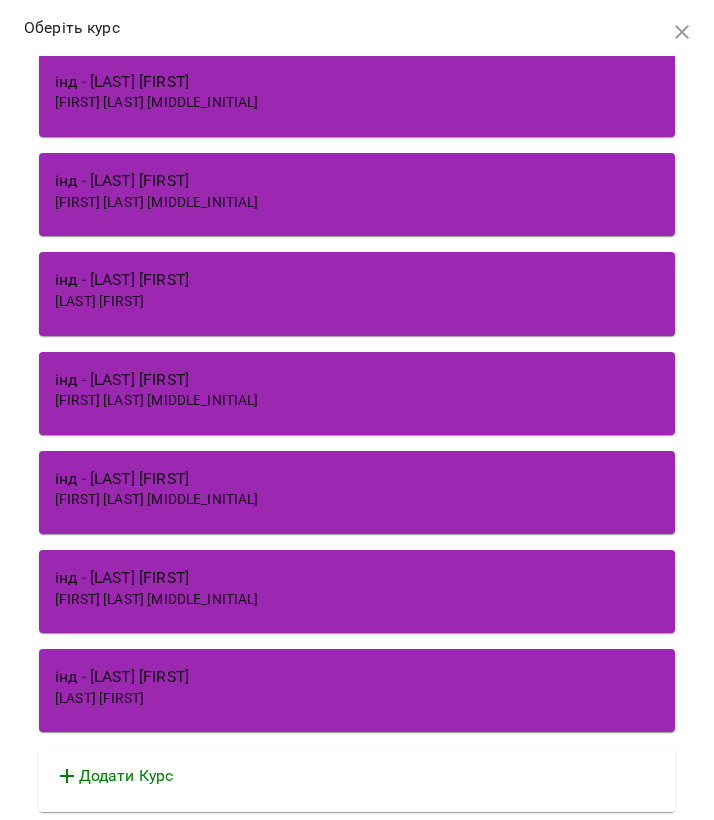 scroll, scrollTop: 3961, scrollLeft: 0, axis: vertical 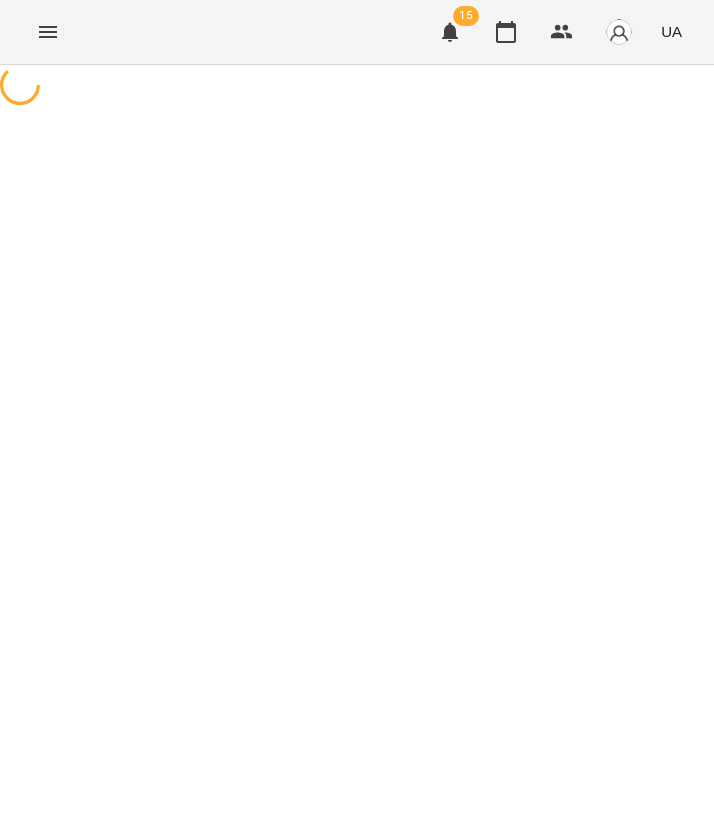 select on "**********" 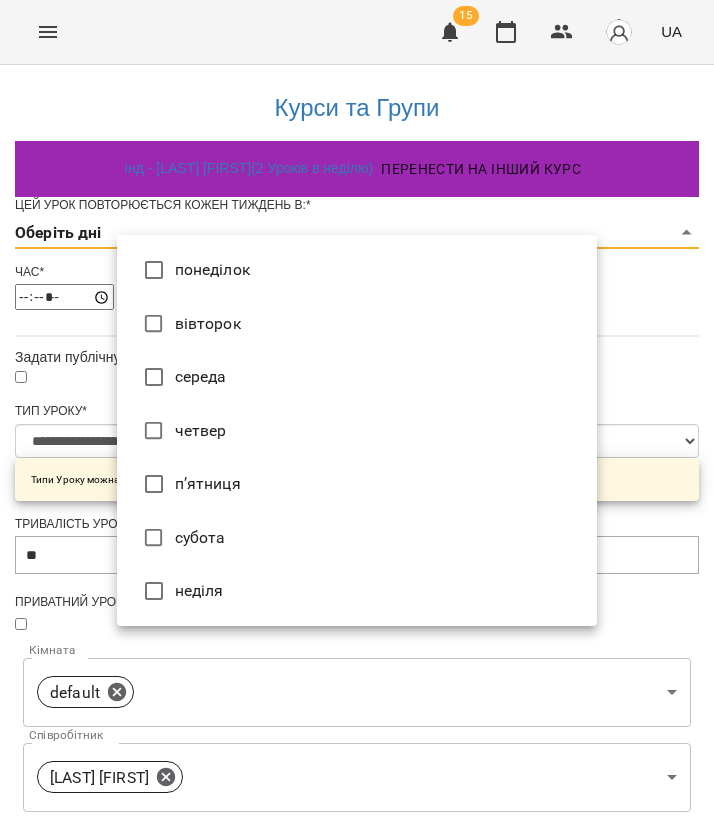 click on "**********" at bounding box center (357, 642) 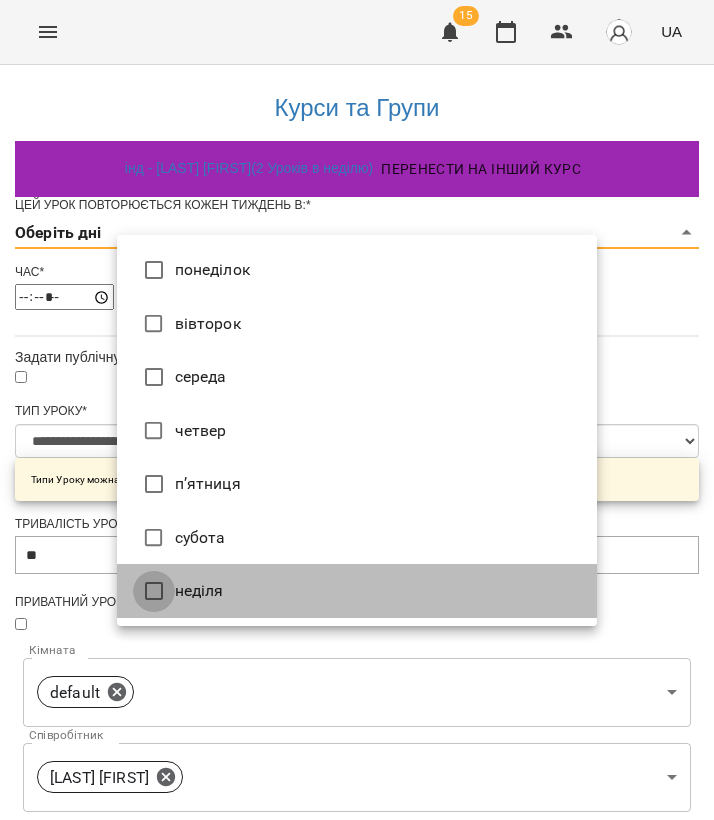 type on "*" 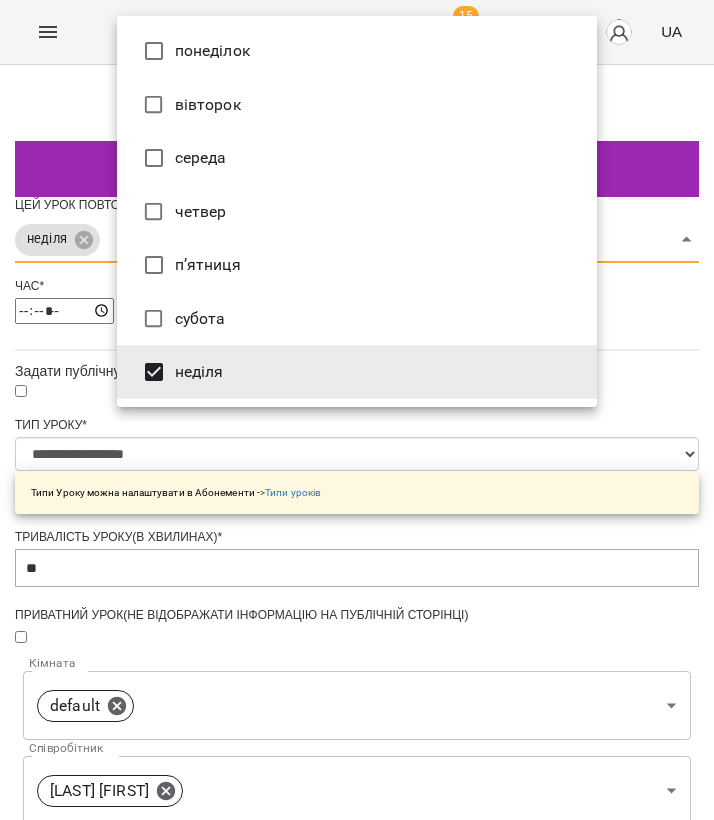click at bounding box center [357, 410] 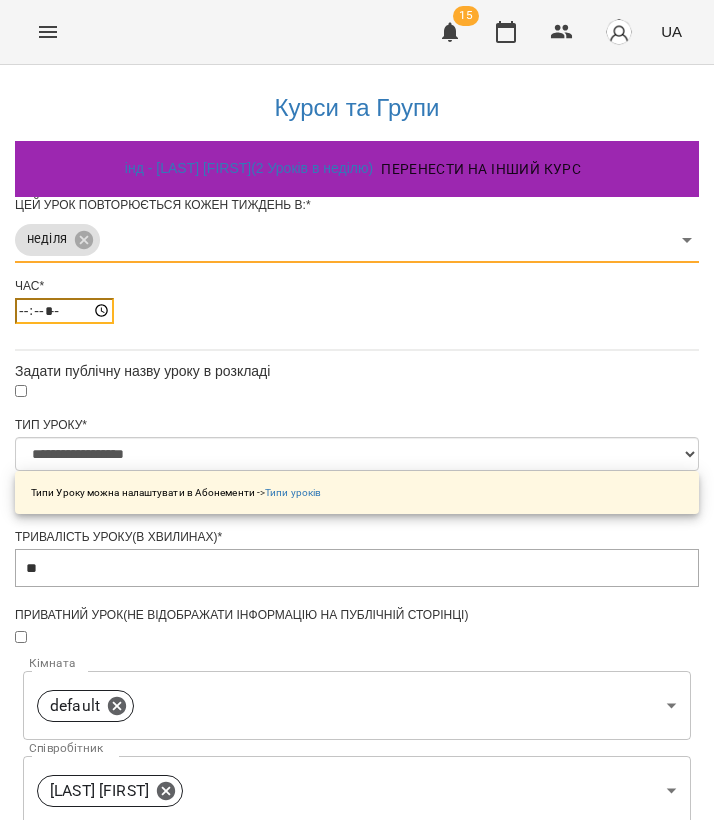 click on "*****" at bounding box center [64, 311] 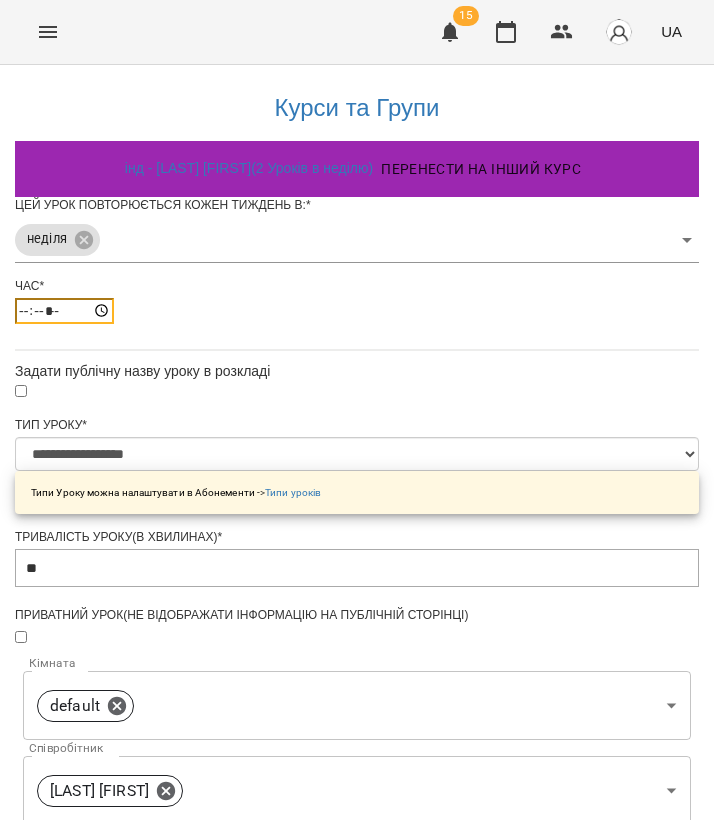 type on "*****" 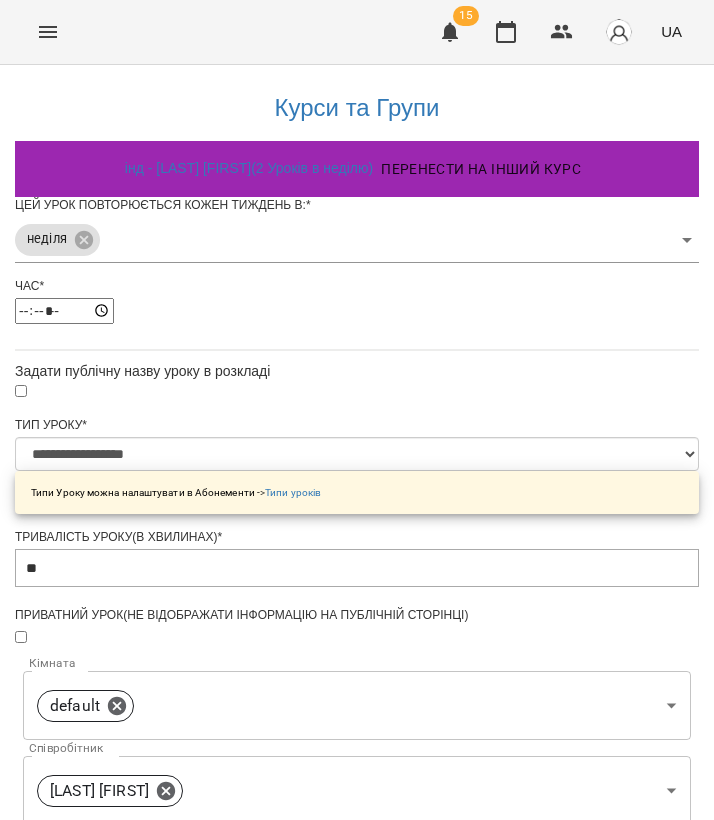 click on "**********" at bounding box center (357, 684) 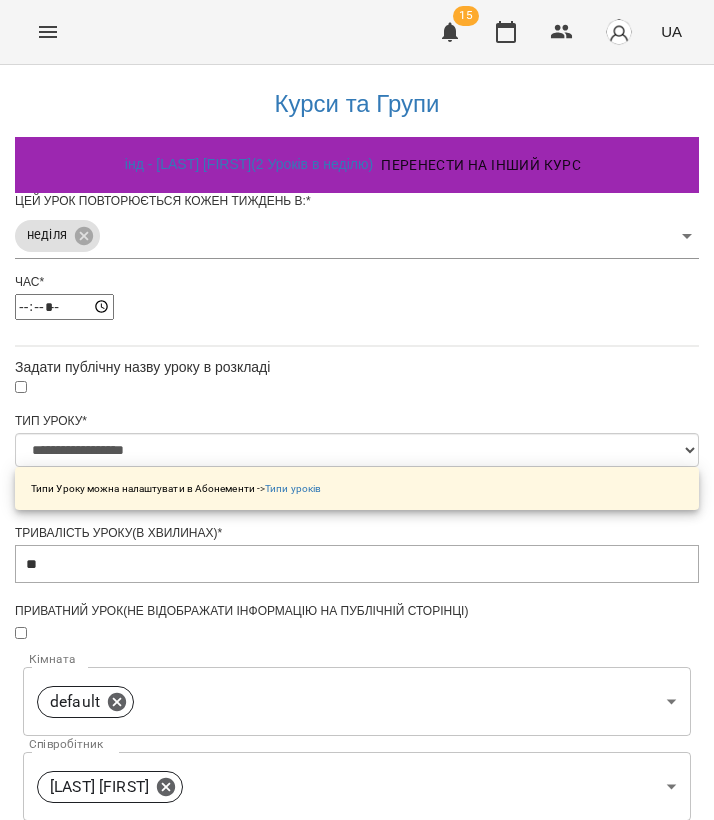 scroll, scrollTop: 619, scrollLeft: 0, axis: vertical 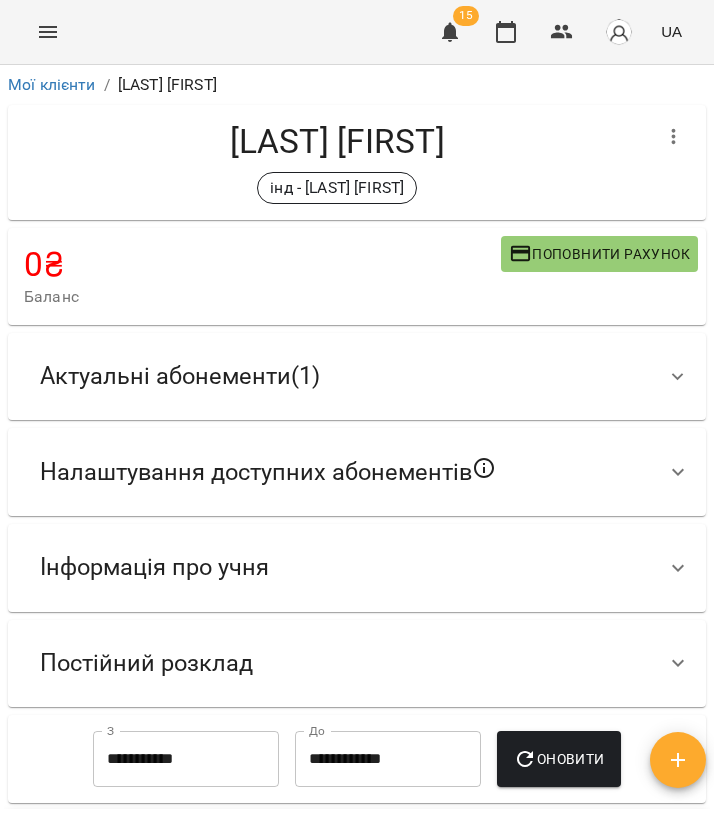 click on "Постійний розклад" at bounding box center (146, 663) 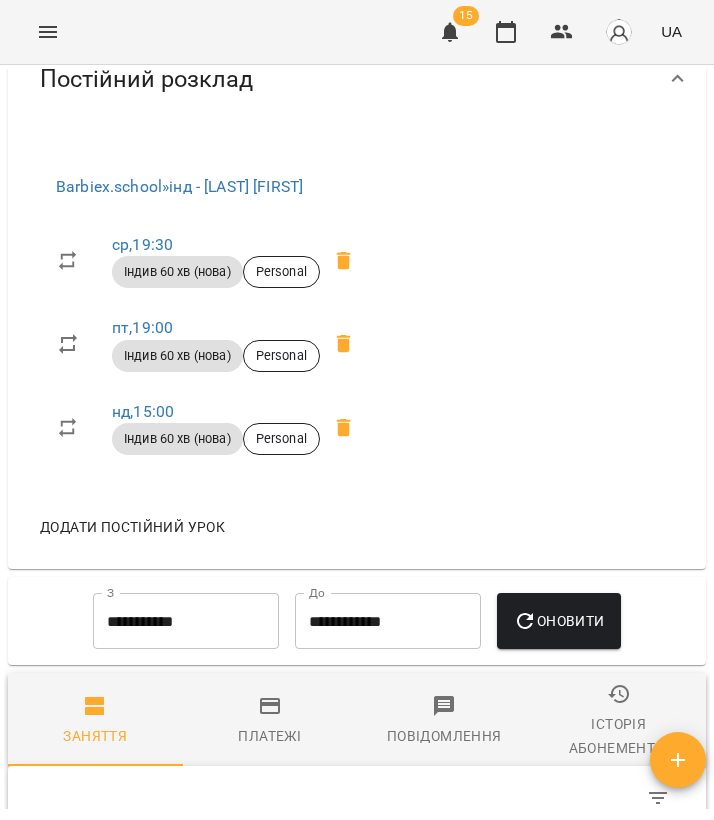 scroll, scrollTop: 596, scrollLeft: 0, axis: vertical 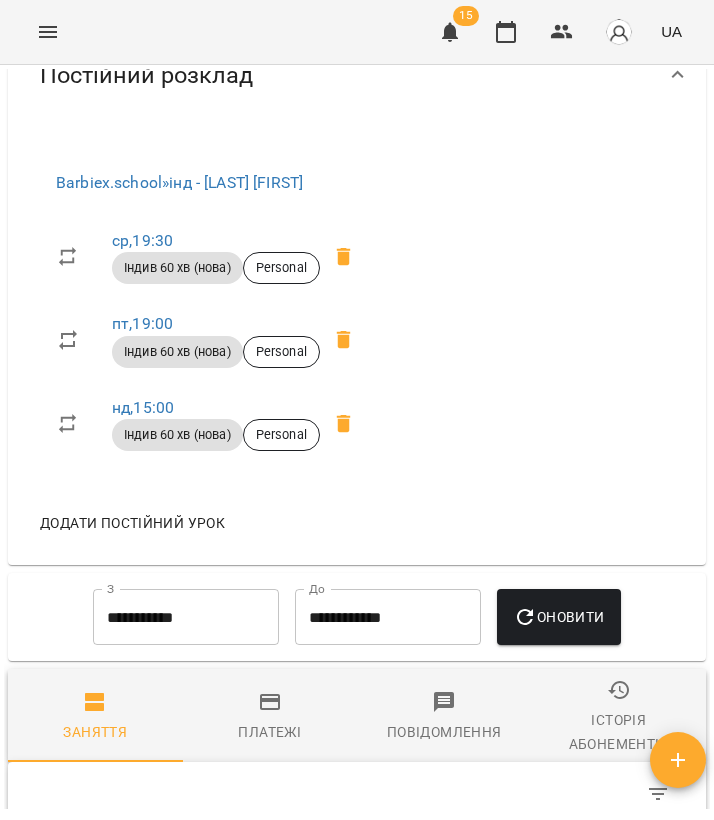 click on "Додати постійний урок" at bounding box center [132, 523] 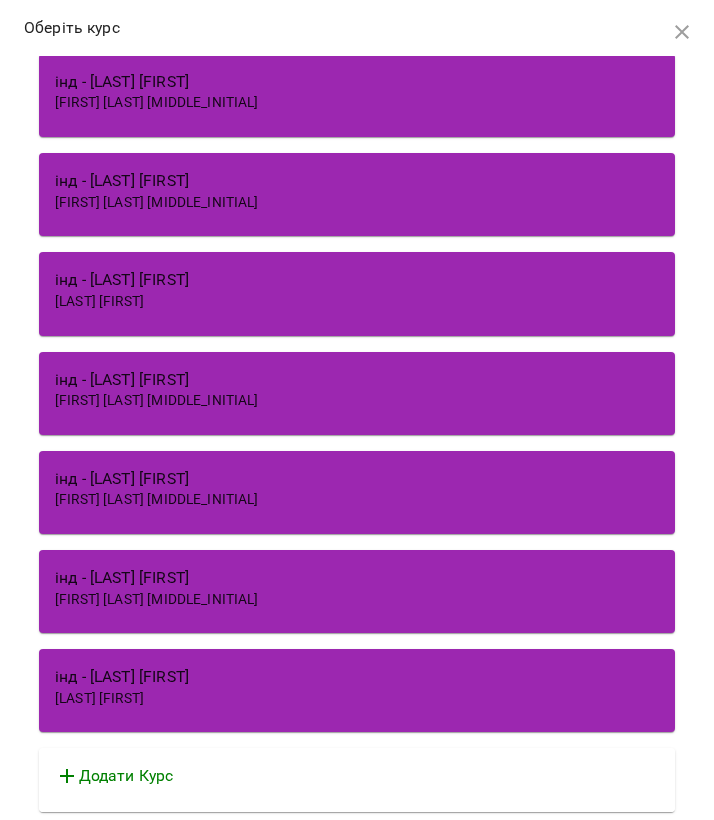 scroll, scrollTop: 3961, scrollLeft: 0, axis: vertical 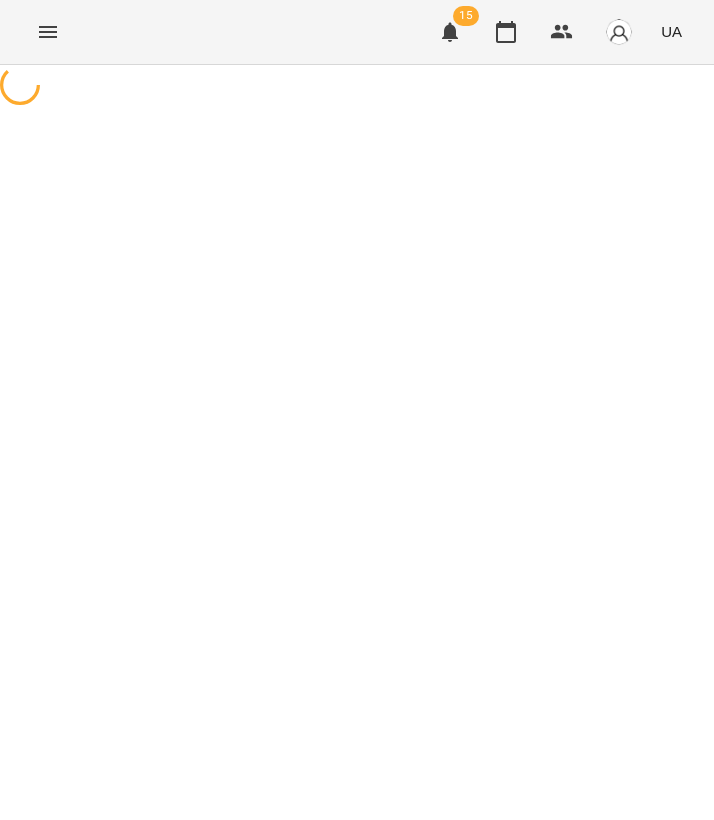 select on "**********" 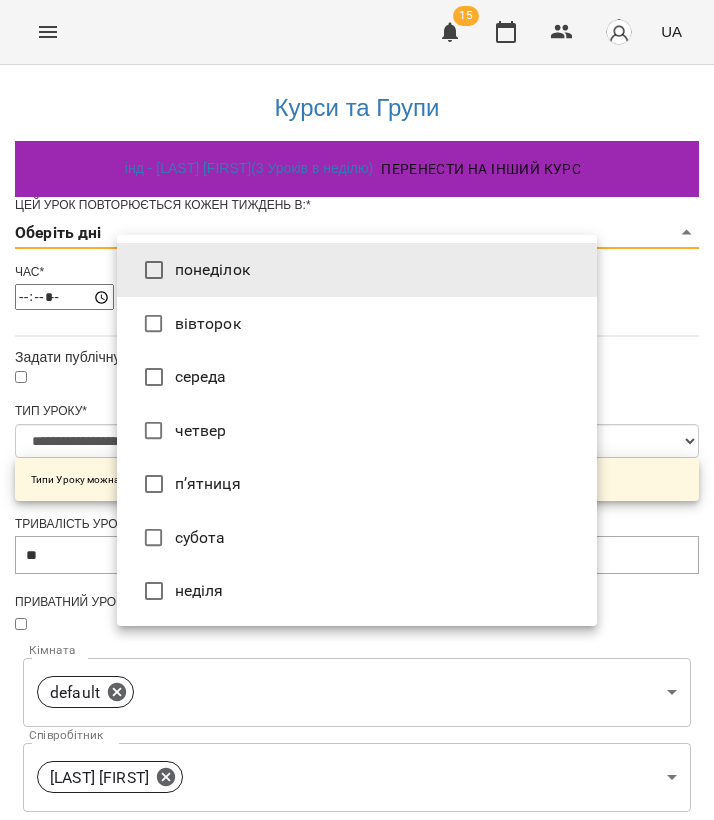 click on "**********" at bounding box center [357, 642] 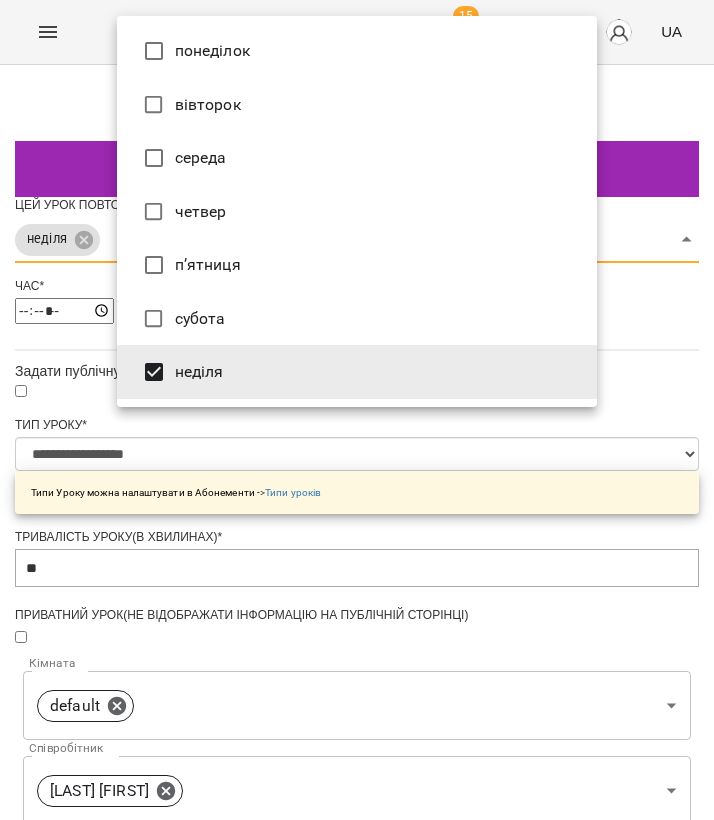 click at bounding box center [357, 410] 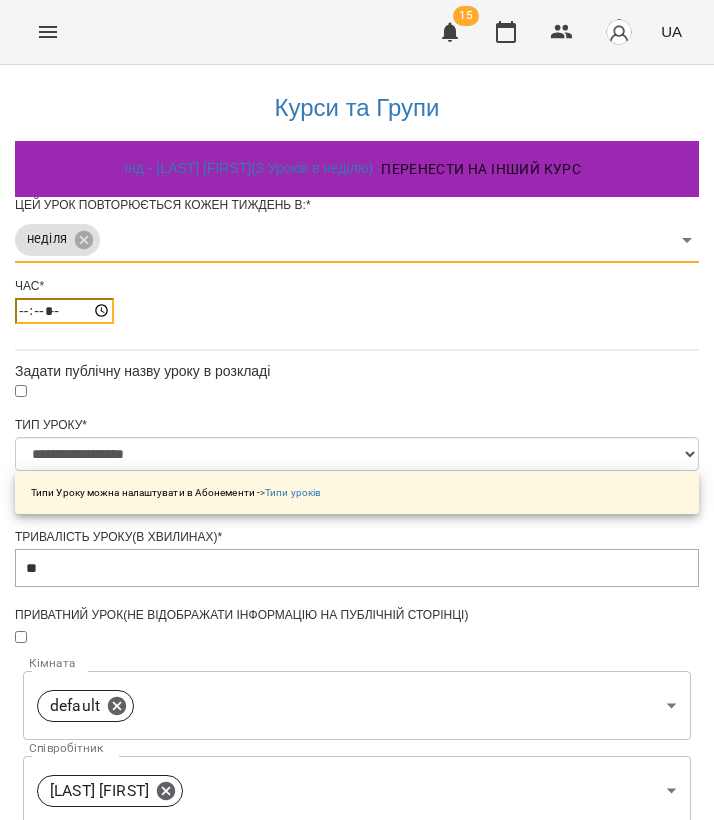 click on "*****" at bounding box center [64, 311] 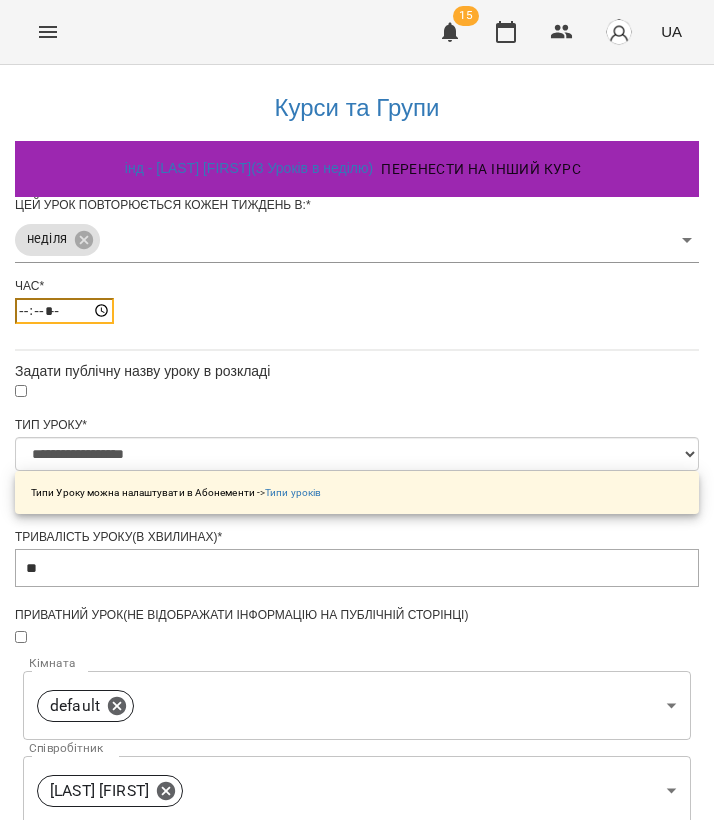 type on "*****" 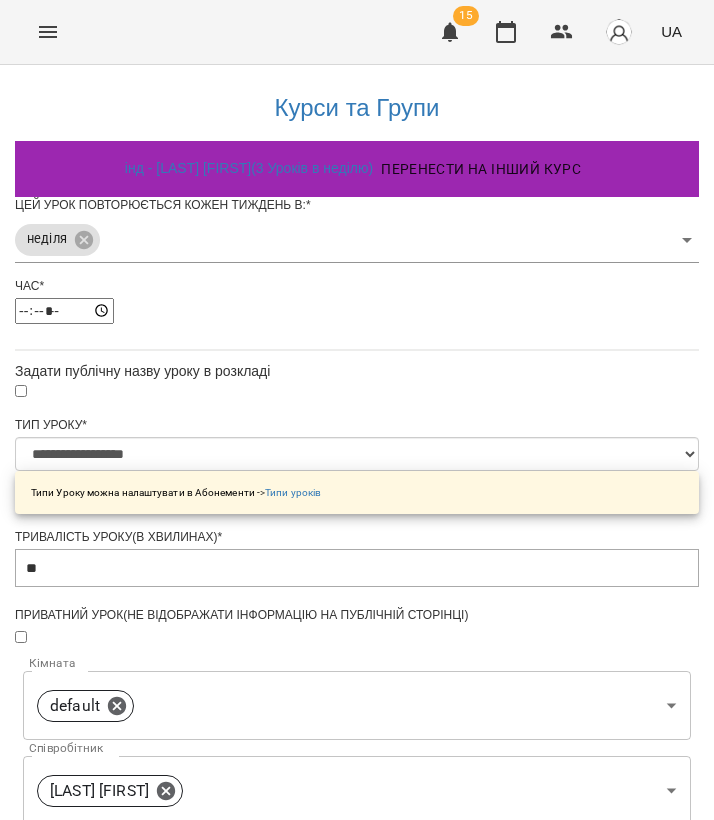 click on "**********" at bounding box center (357, 684) 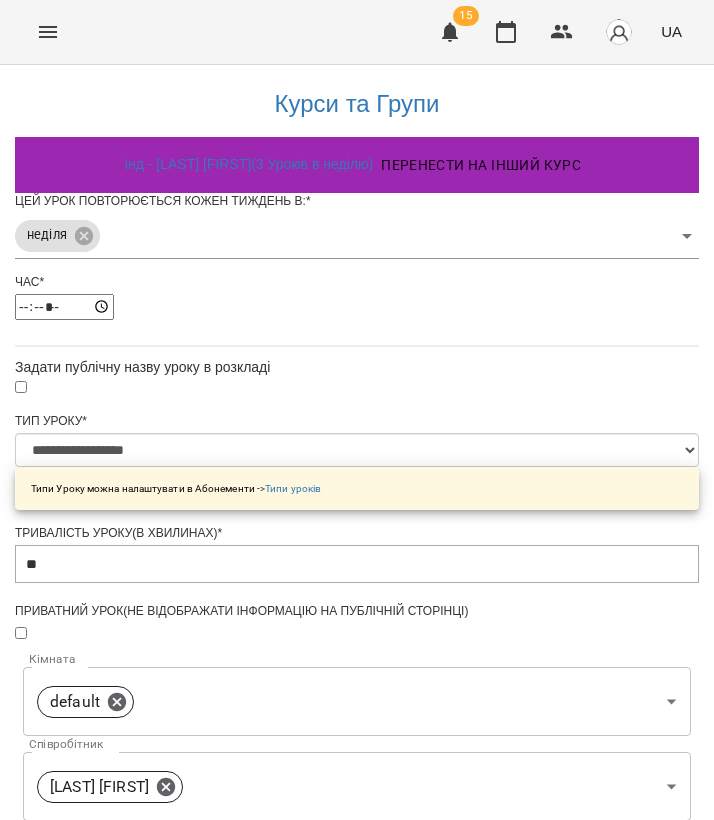 scroll, scrollTop: 619, scrollLeft: 0, axis: vertical 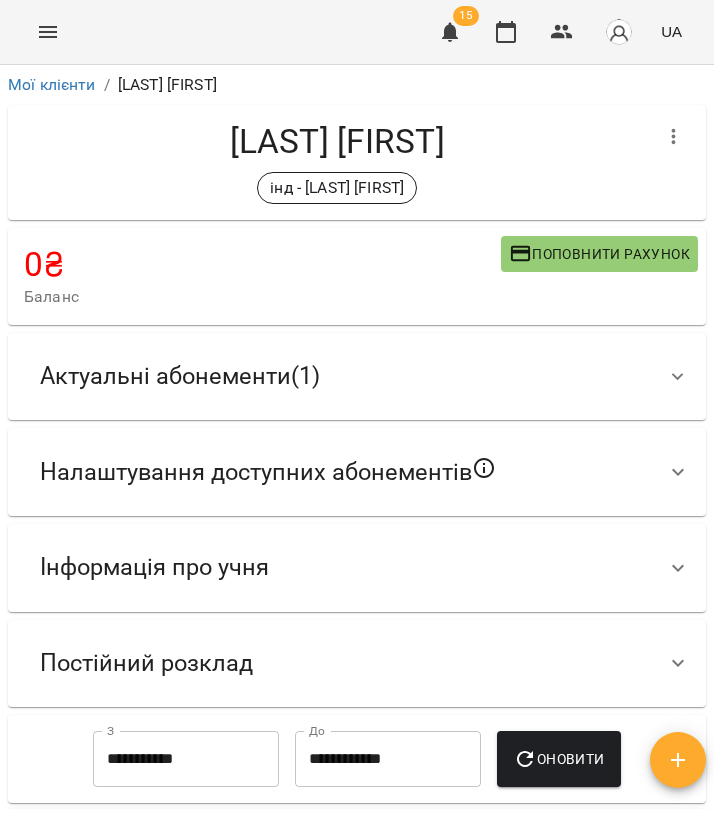 click on "Актуальні абонементи ( 1 )" at bounding box center (180, 376) 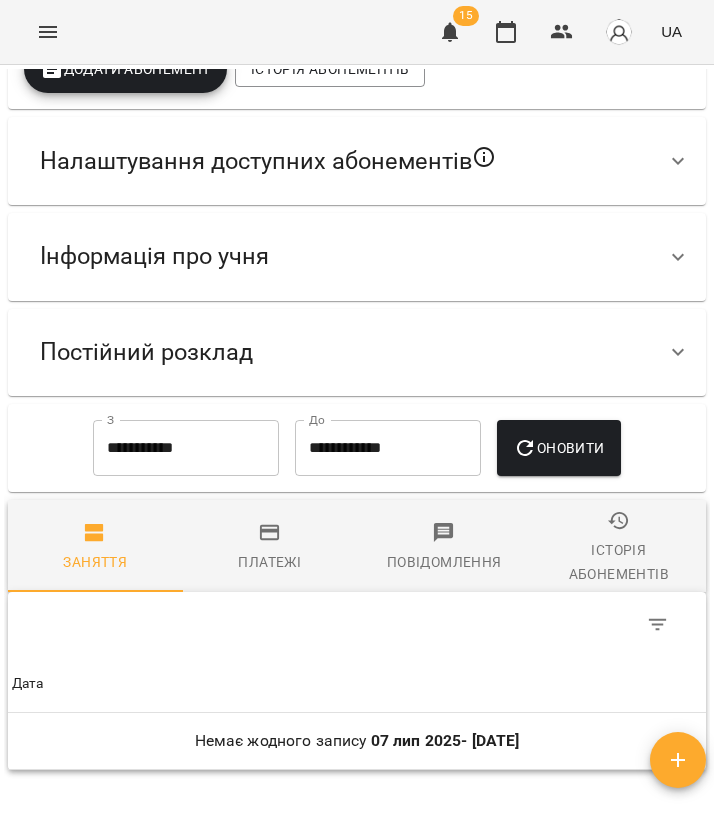 scroll, scrollTop: 645, scrollLeft: 0, axis: vertical 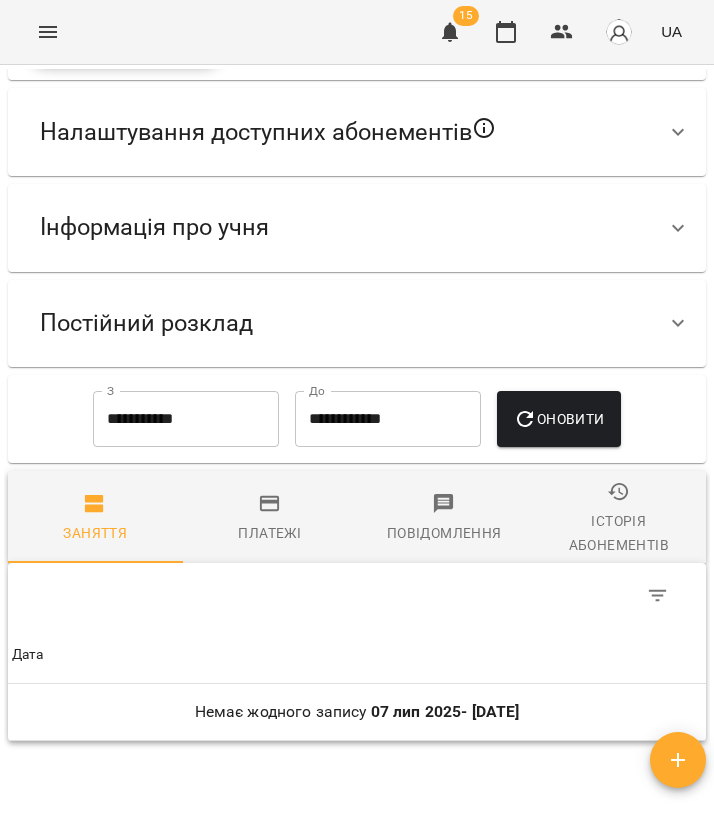 click on "Постійний розклад" at bounding box center [146, 323] 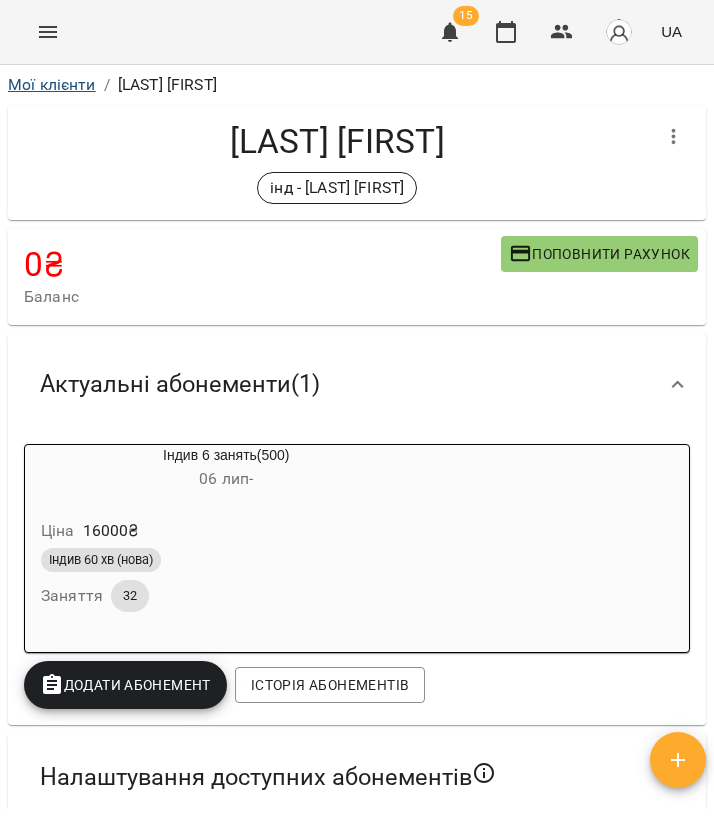 scroll, scrollTop: 0, scrollLeft: 0, axis: both 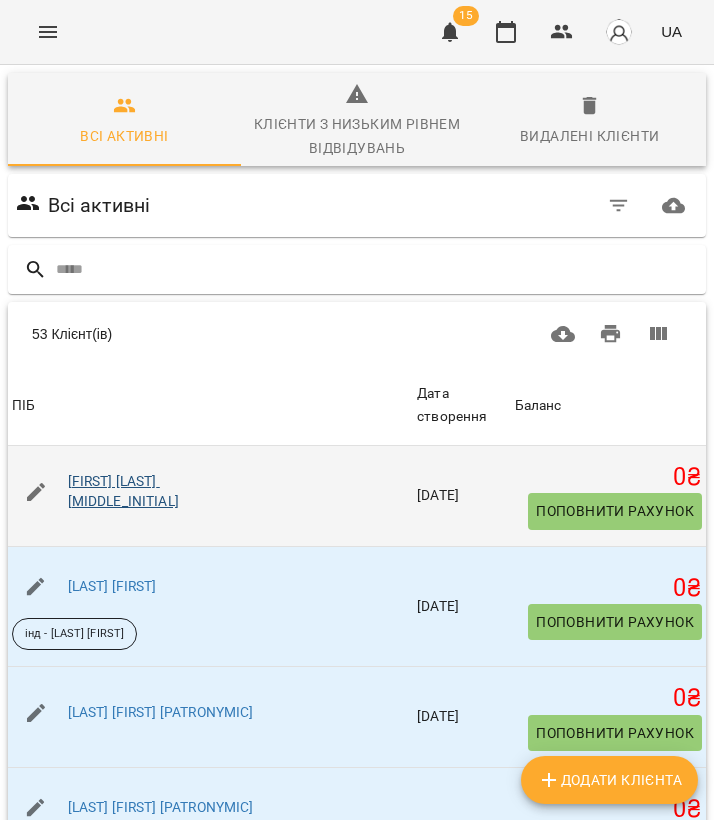 click on "[FIRST] [LAST] [MIDDLE_INITIAL]" at bounding box center (123, 491) 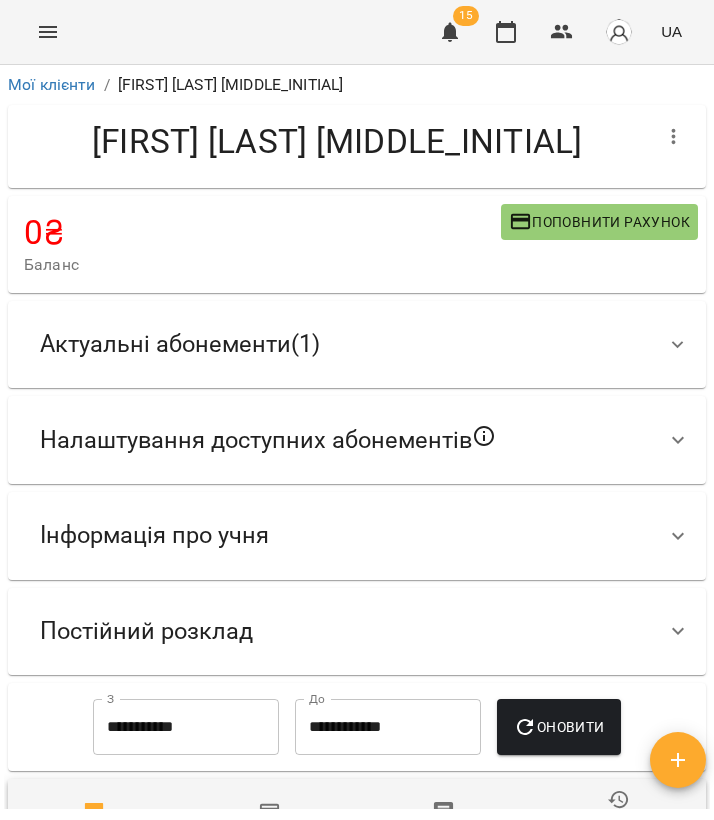 click on "Постійний розклад" at bounding box center (146, 631) 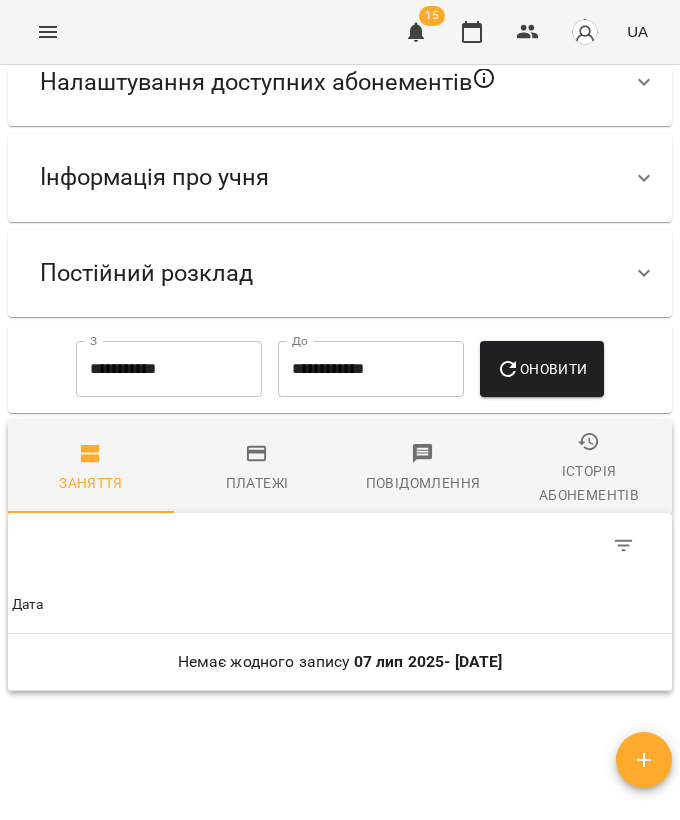 scroll, scrollTop: 46, scrollLeft: 0, axis: vertical 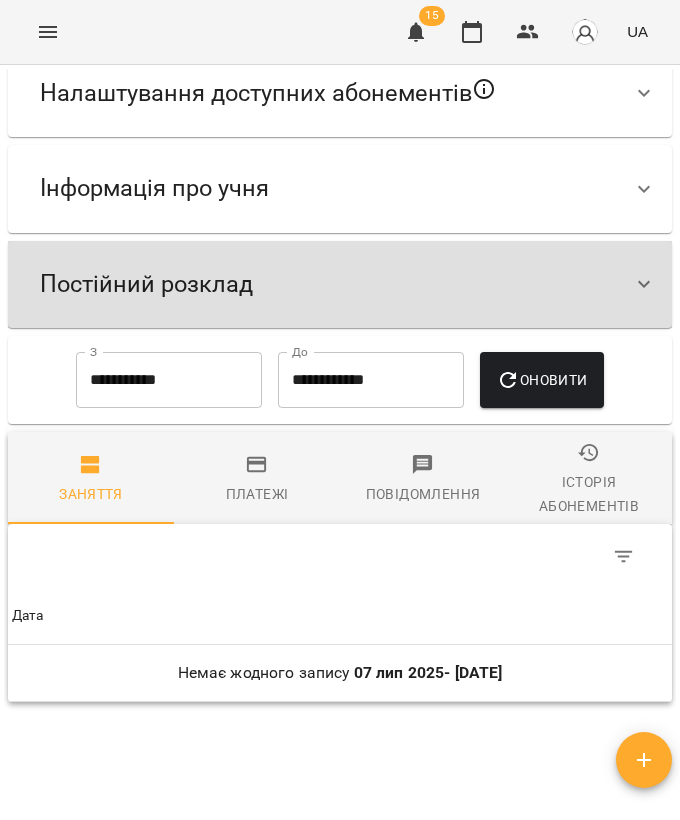 click on "Постійний розклад" at bounding box center (146, 284) 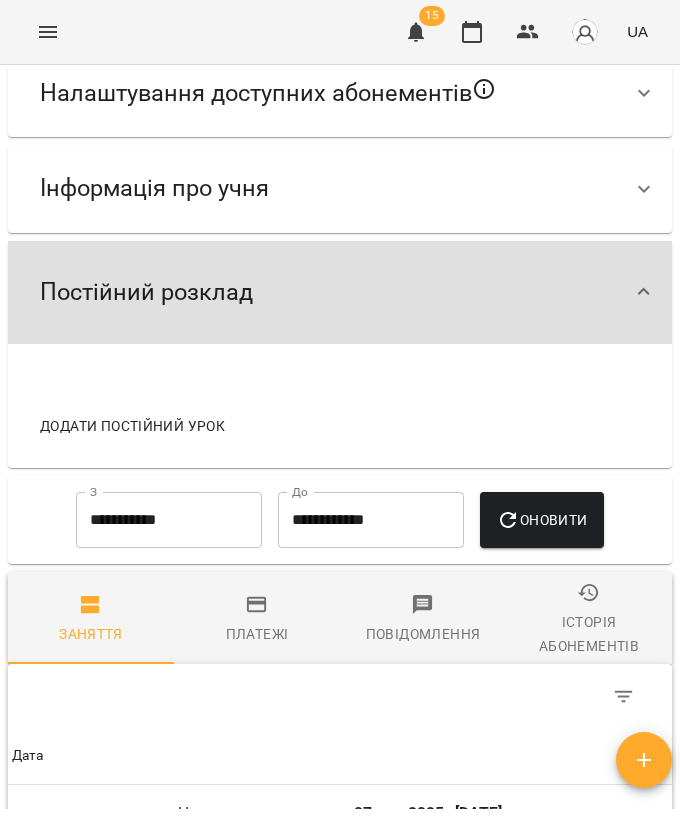 click on "Додати постійний урок" at bounding box center [132, 426] 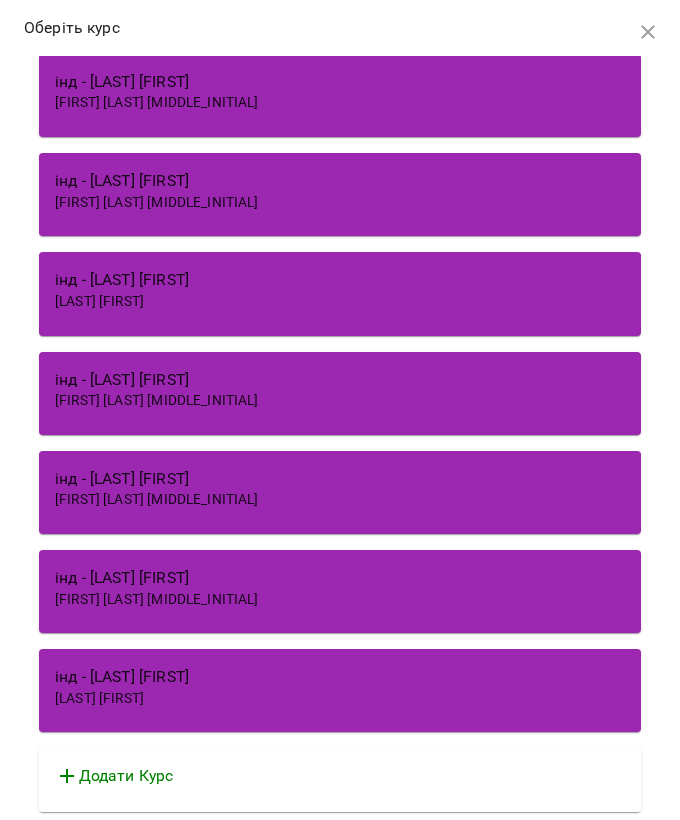 scroll, scrollTop: 3961, scrollLeft: 0, axis: vertical 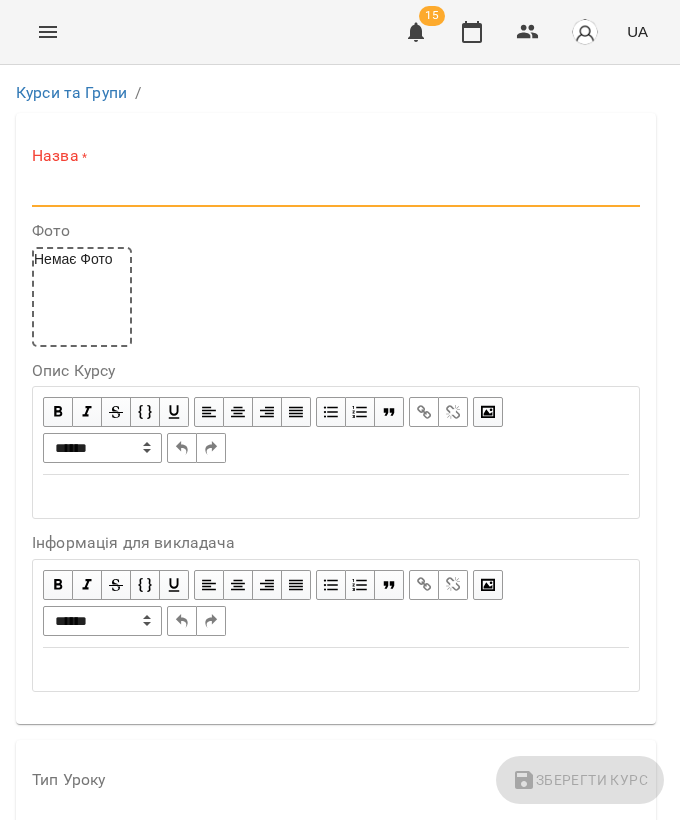 click at bounding box center [336, 191] 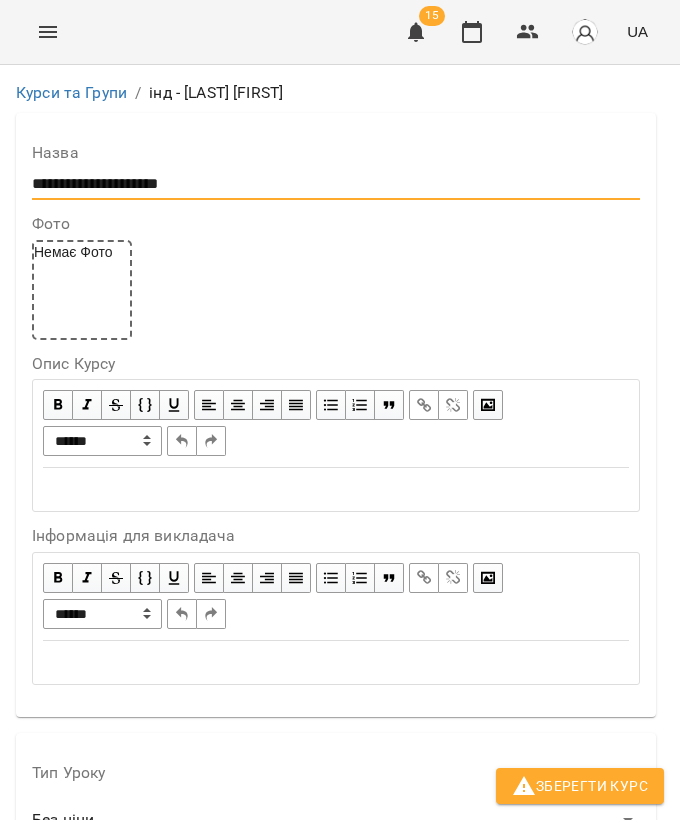 scroll, scrollTop: 196, scrollLeft: 0, axis: vertical 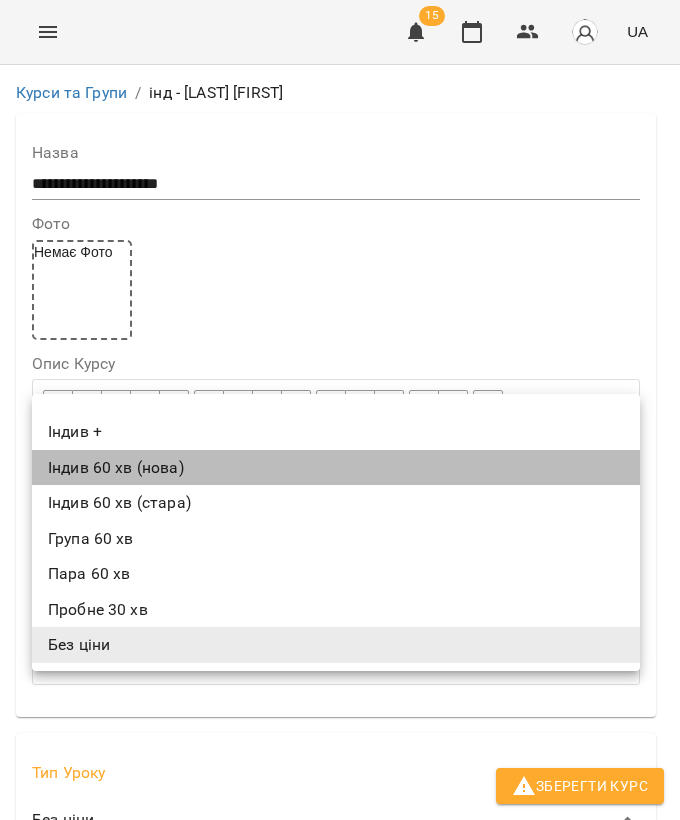 click on "Індив 60 хв (нова)" at bounding box center (336, 468) 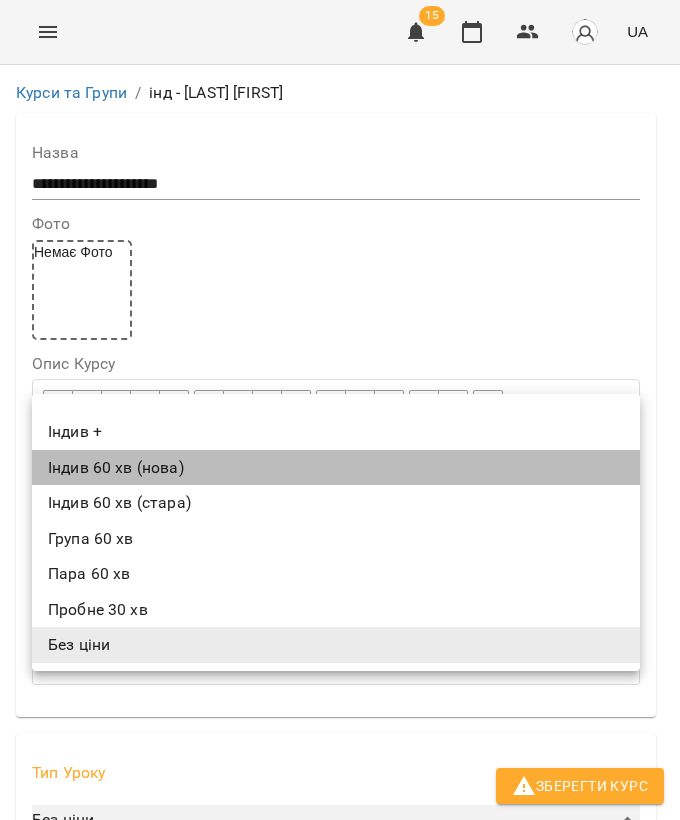 type on "**********" 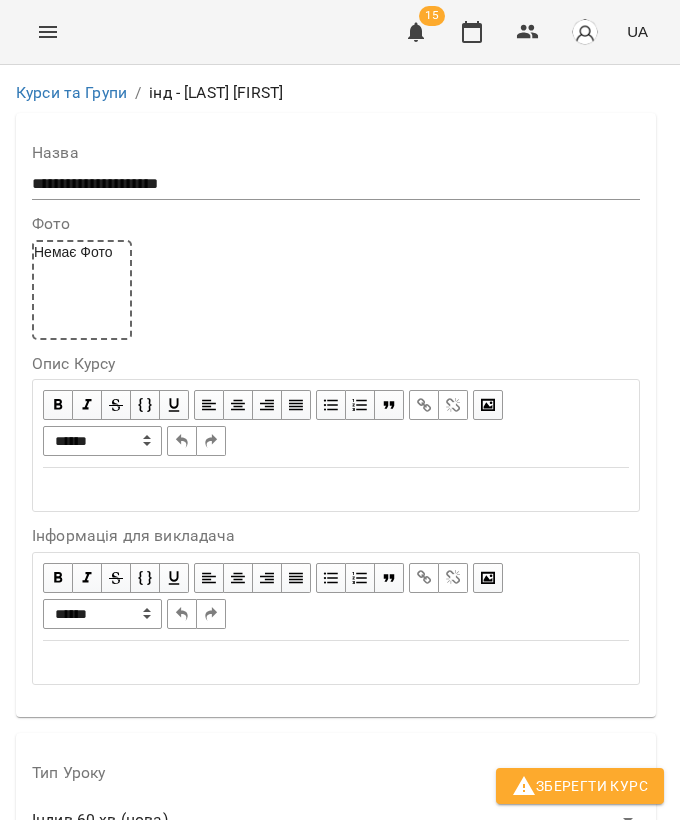 scroll, scrollTop: 551, scrollLeft: 0, axis: vertical 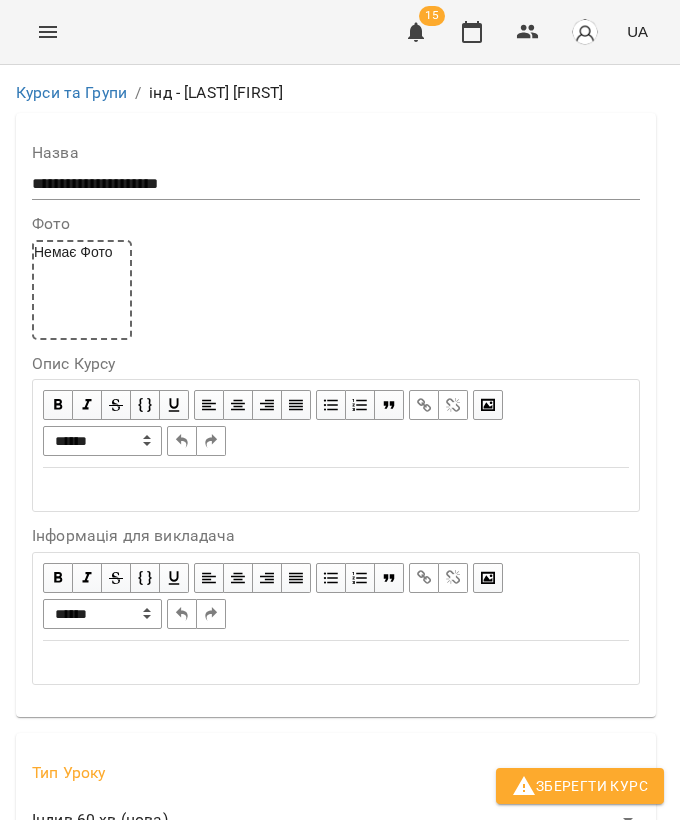 click on "**********" at bounding box center [340, 1214] 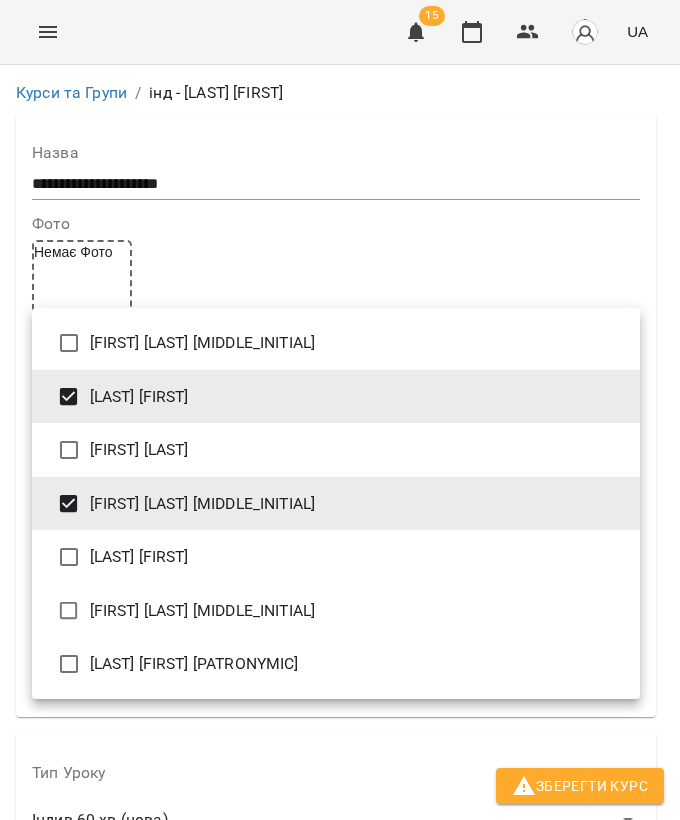 type on "**********" 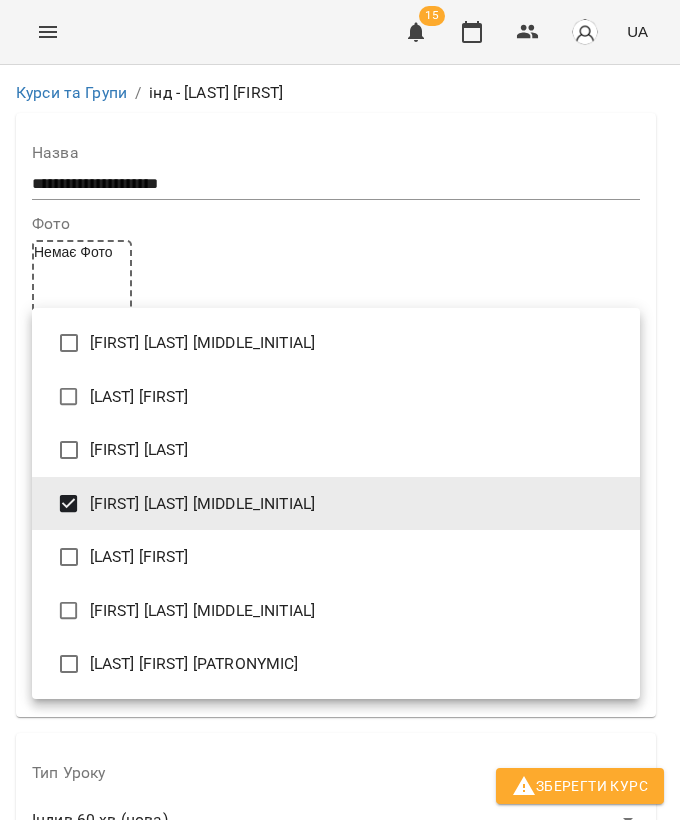 click at bounding box center [340, 410] 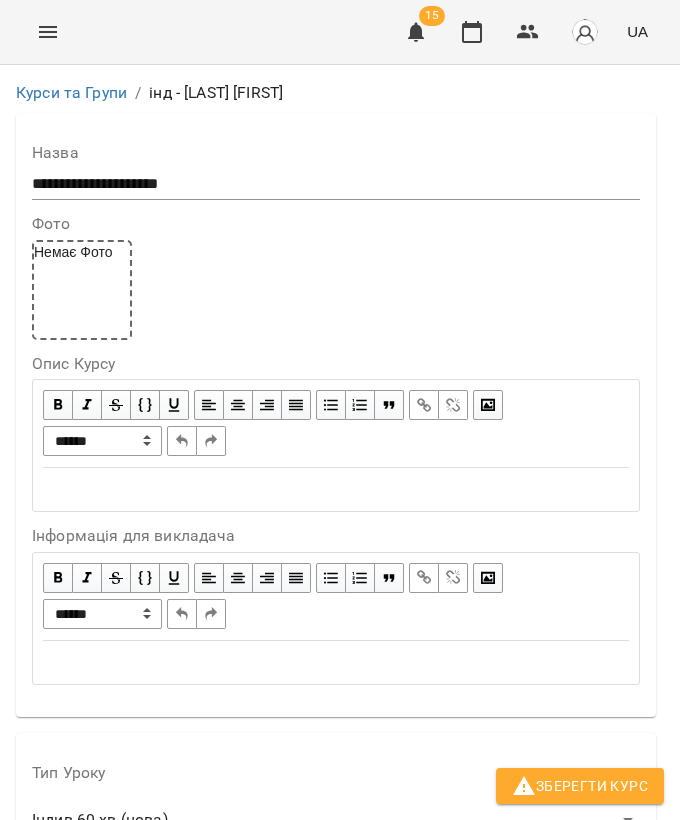 scroll, scrollTop: 964, scrollLeft: 0, axis: vertical 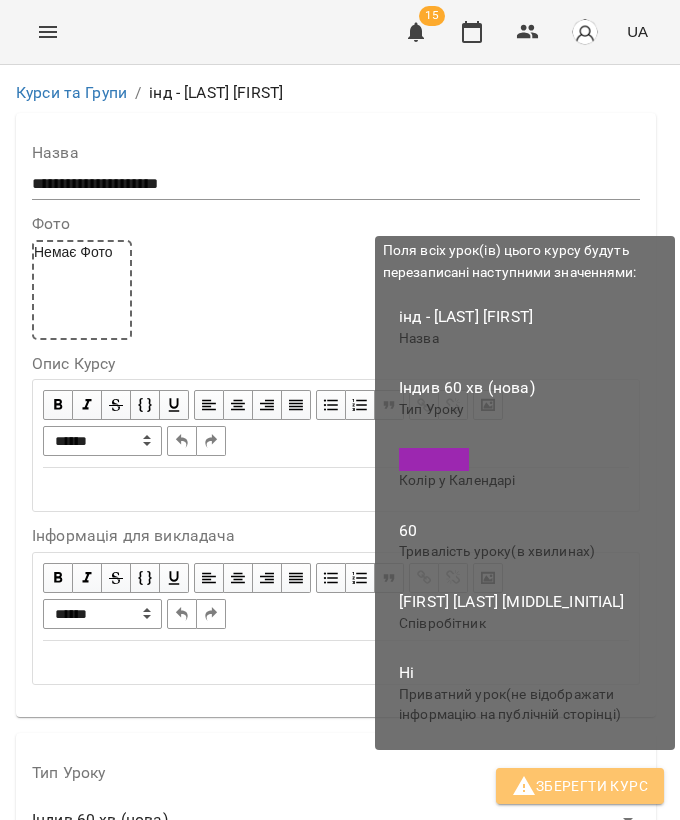 click on "Зберегти Курс" at bounding box center (580, 786) 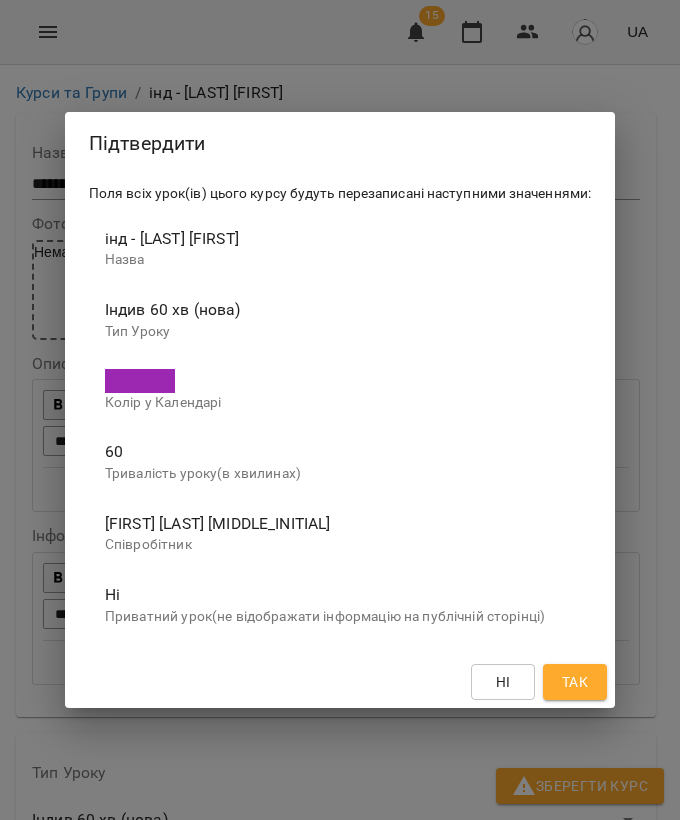 click on "Так" at bounding box center (575, 682) 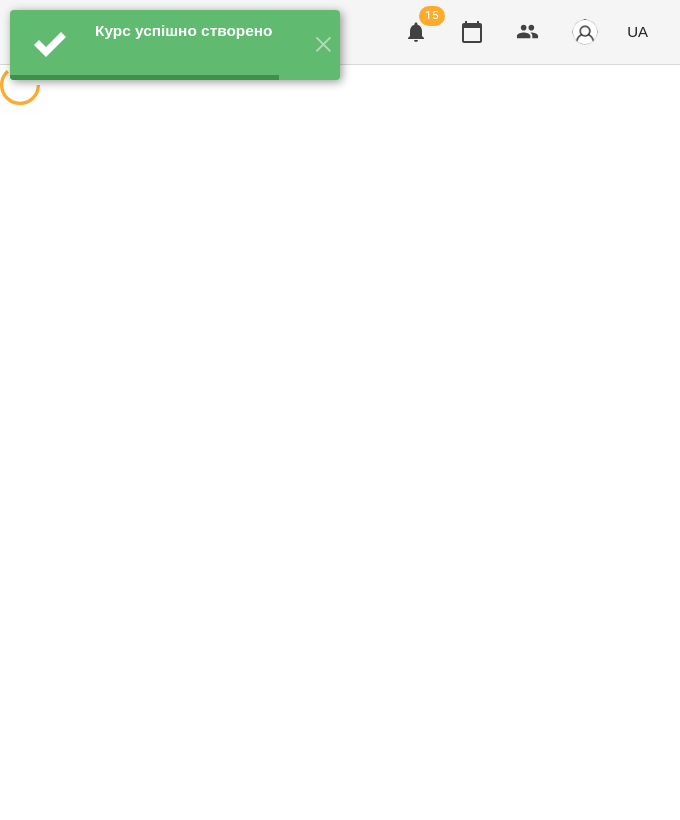 scroll, scrollTop: 0, scrollLeft: 0, axis: both 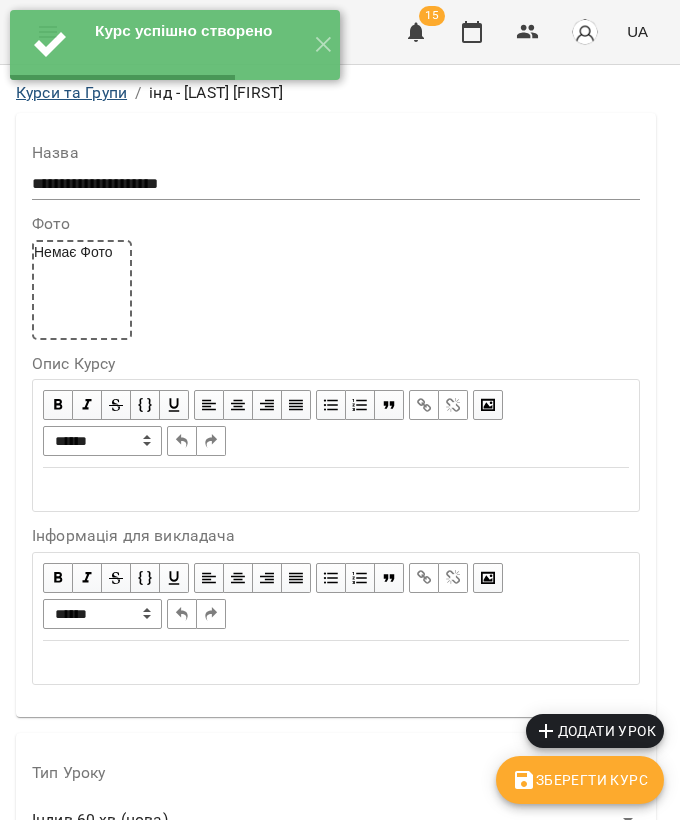 click on "Курси та Групи" at bounding box center (71, 92) 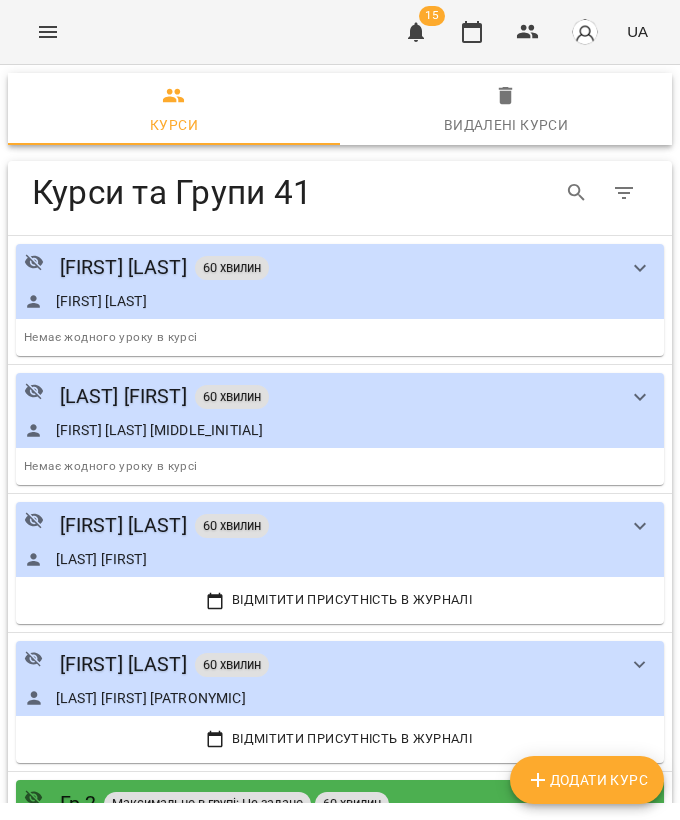 click 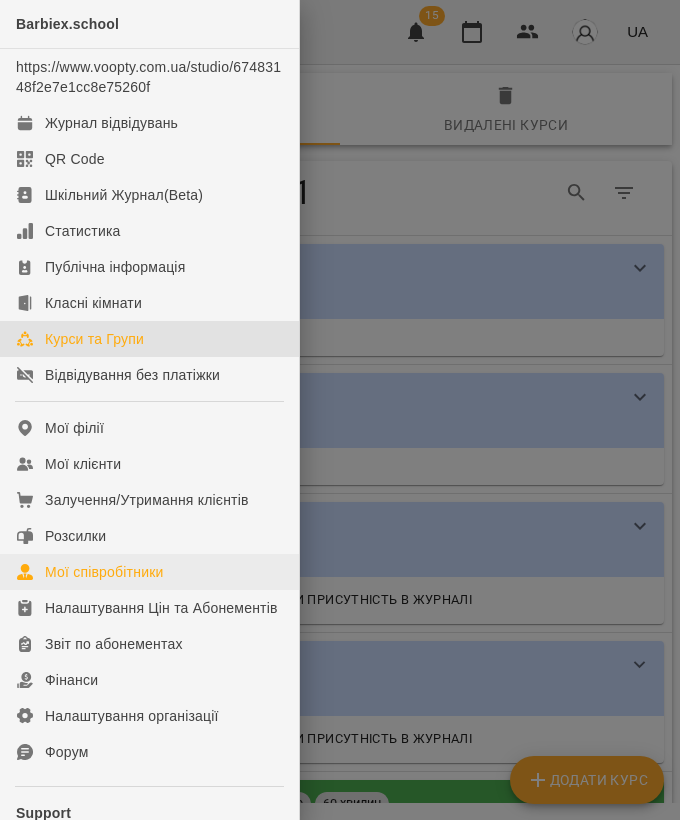 click on "Мої співробітники" at bounding box center [104, 572] 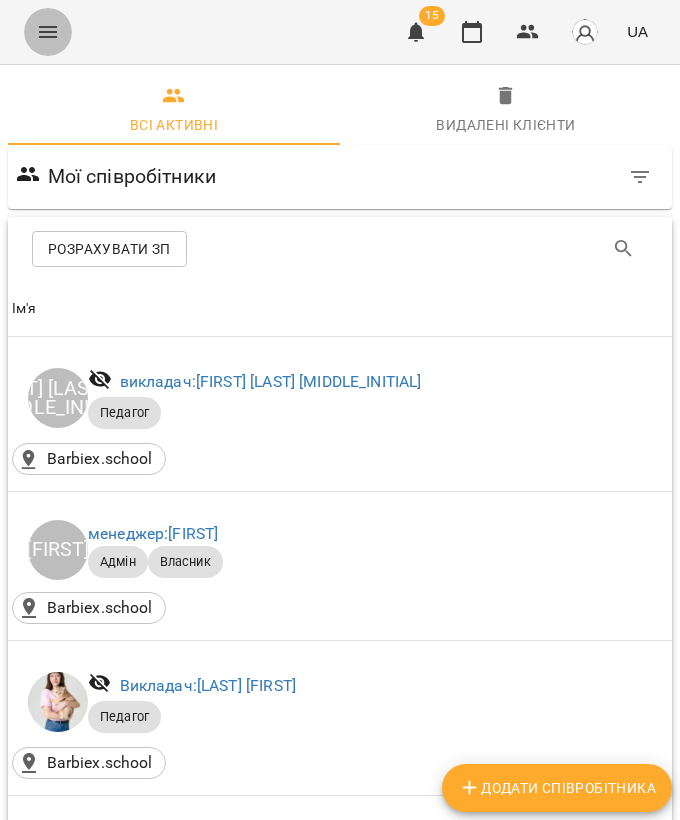 click 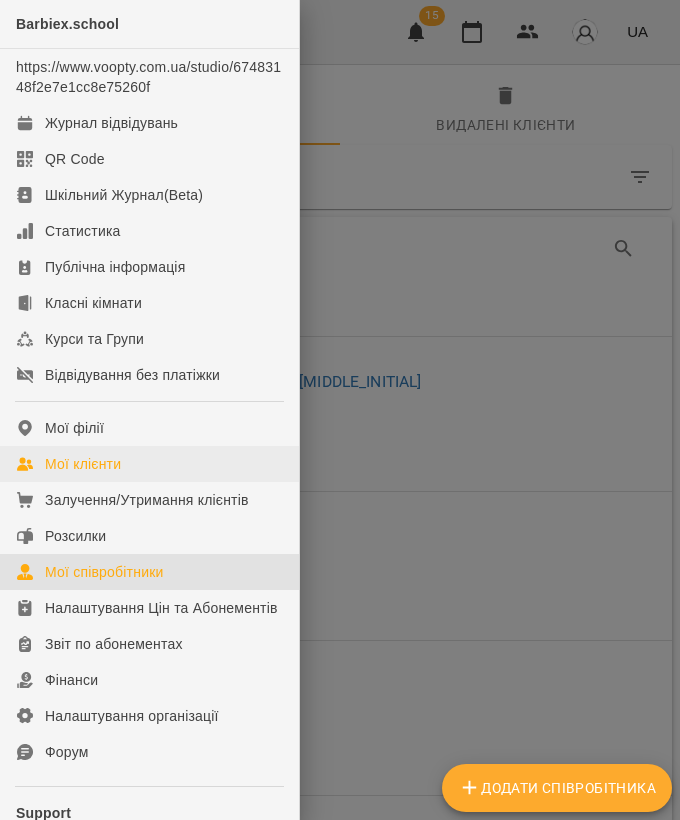 click on "Мої клієнти" at bounding box center (149, 464) 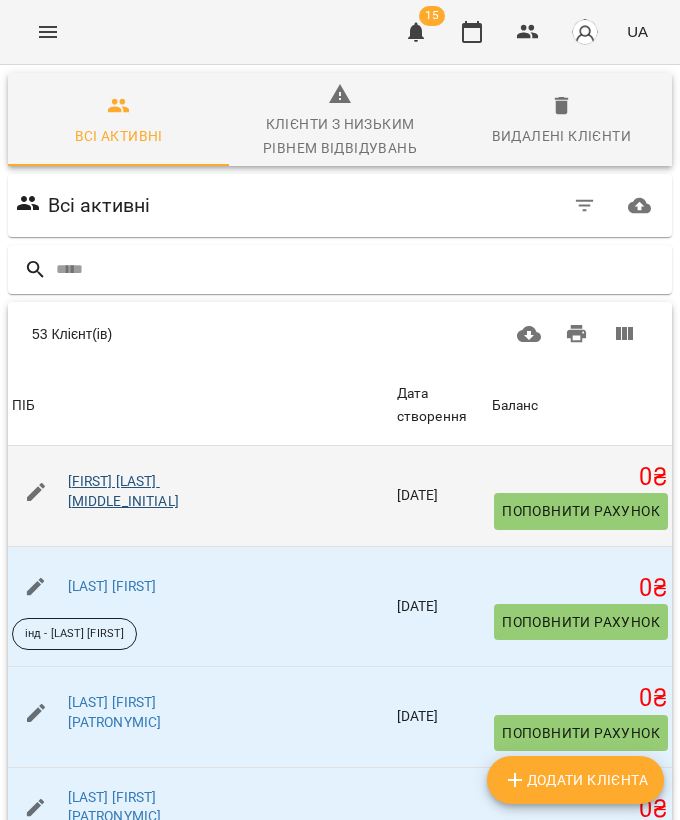 click on "[FIRST] [LAST] [MIDDLE_INITIAL]" at bounding box center [123, 491] 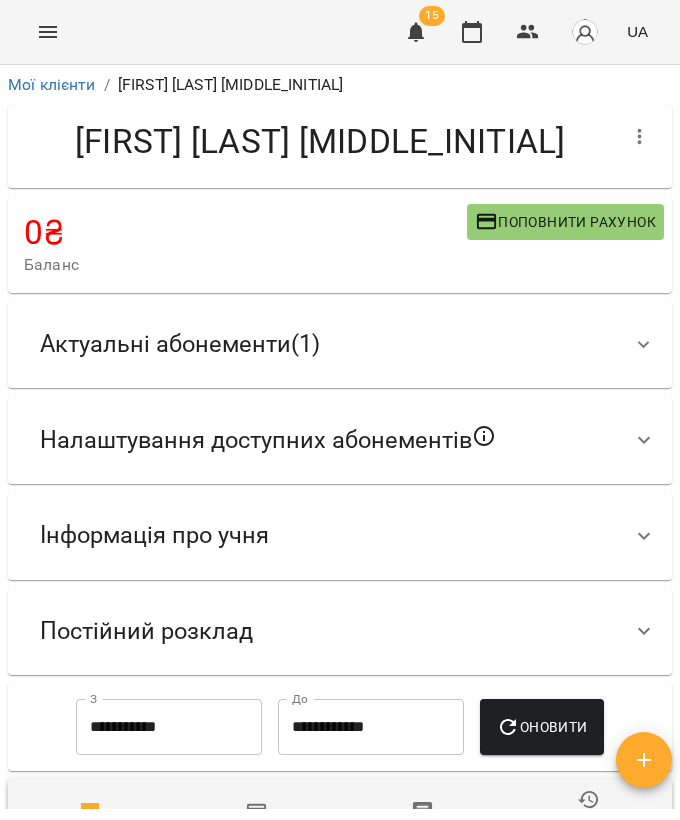 scroll, scrollTop: 12, scrollLeft: 0, axis: vertical 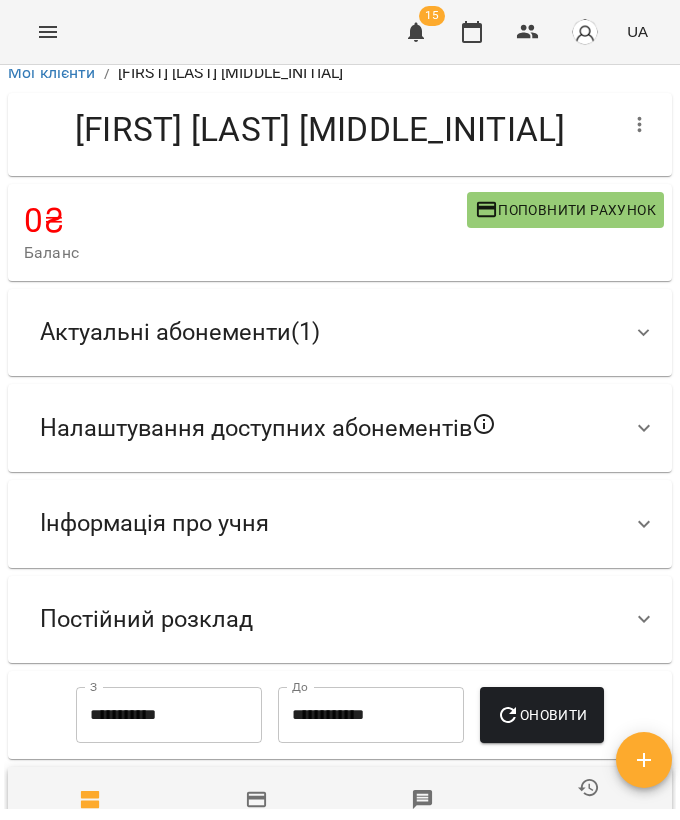 click on "Постійний розклад" at bounding box center (146, 619) 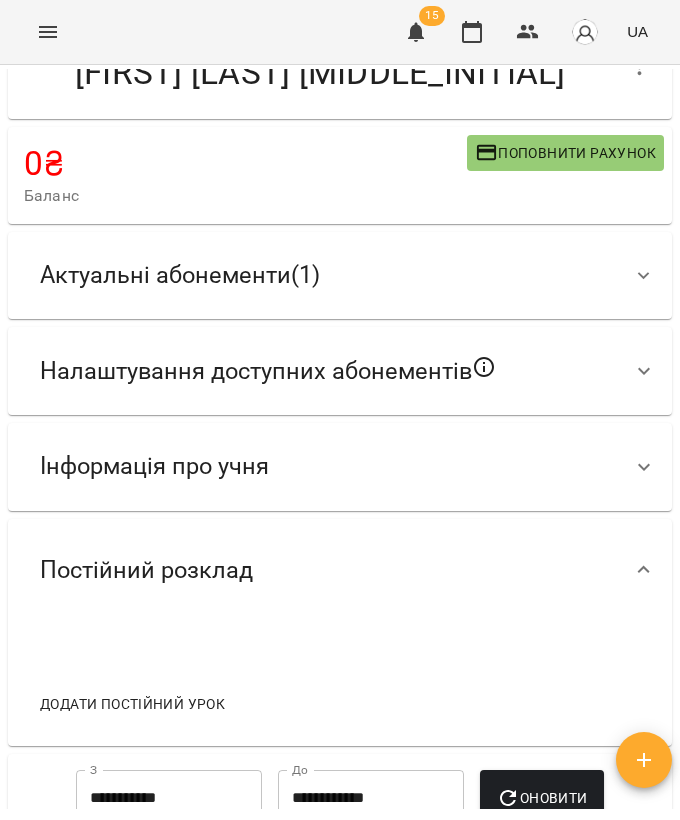scroll, scrollTop: 248, scrollLeft: 0, axis: vertical 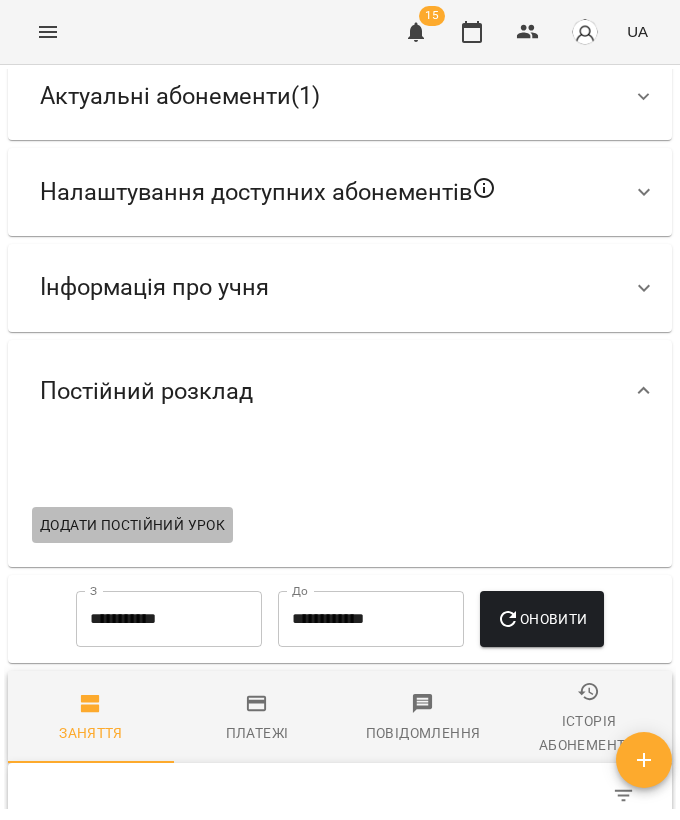click on "Додати постійний урок" at bounding box center (132, 525) 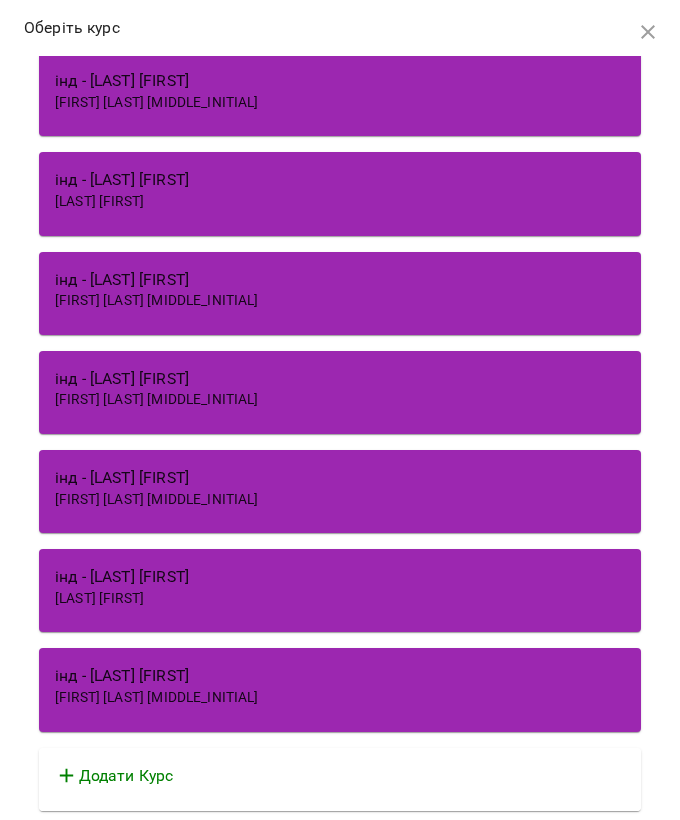 scroll, scrollTop: 4061, scrollLeft: 0, axis: vertical 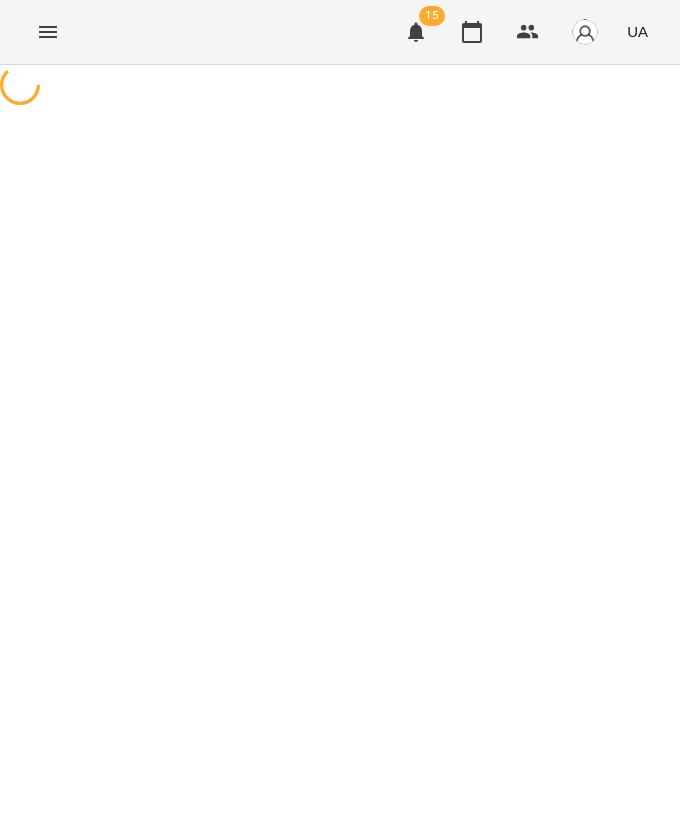 select on "**********" 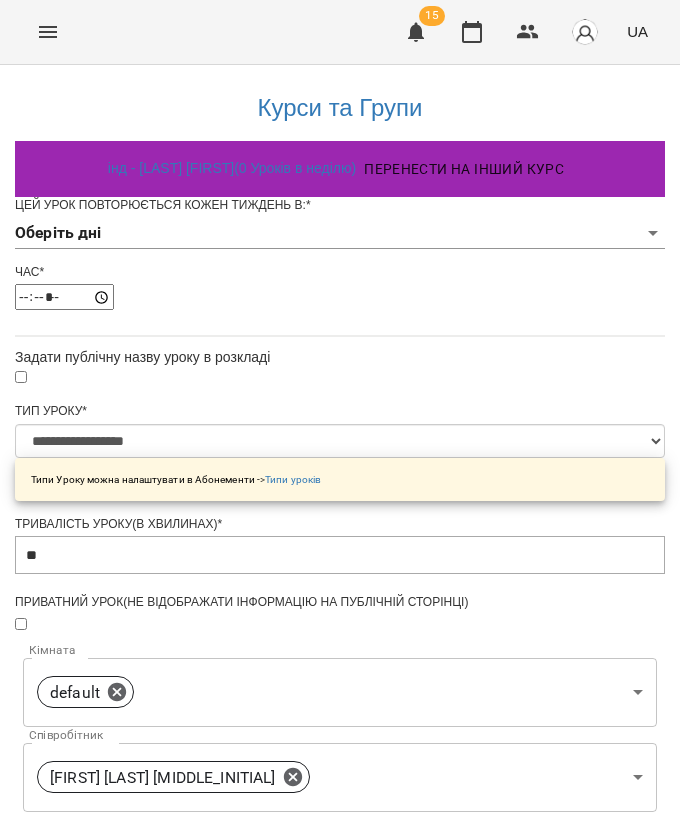 click on "**********" at bounding box center (340, 642) 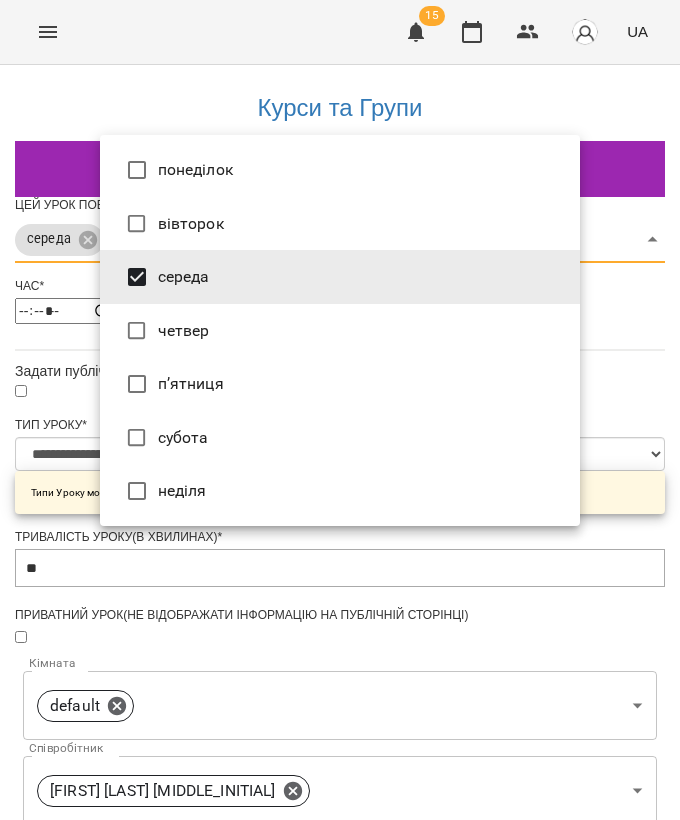 type on "***" 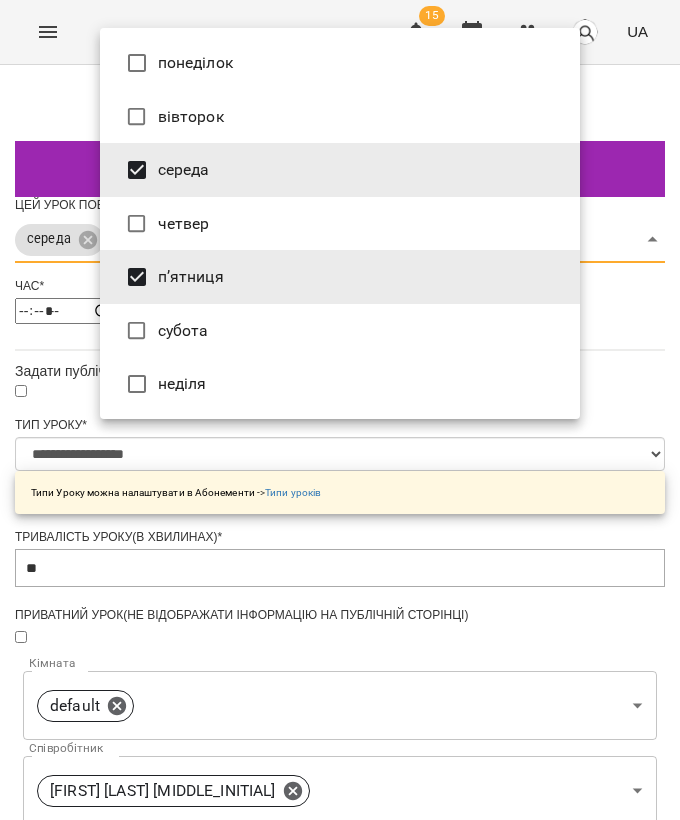 click at bounding box center [340, 410] 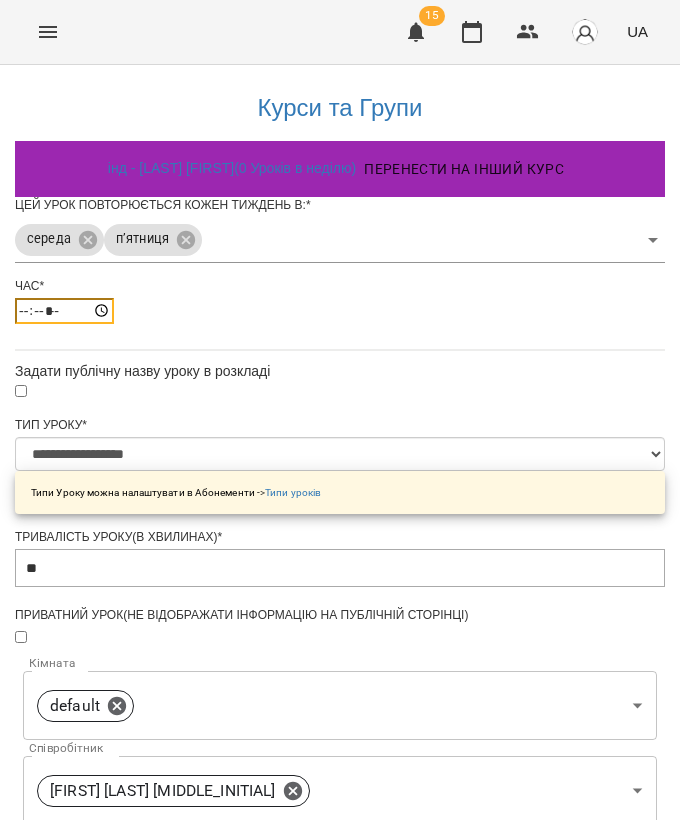 click on "*****" at bounding box center [64, 311] 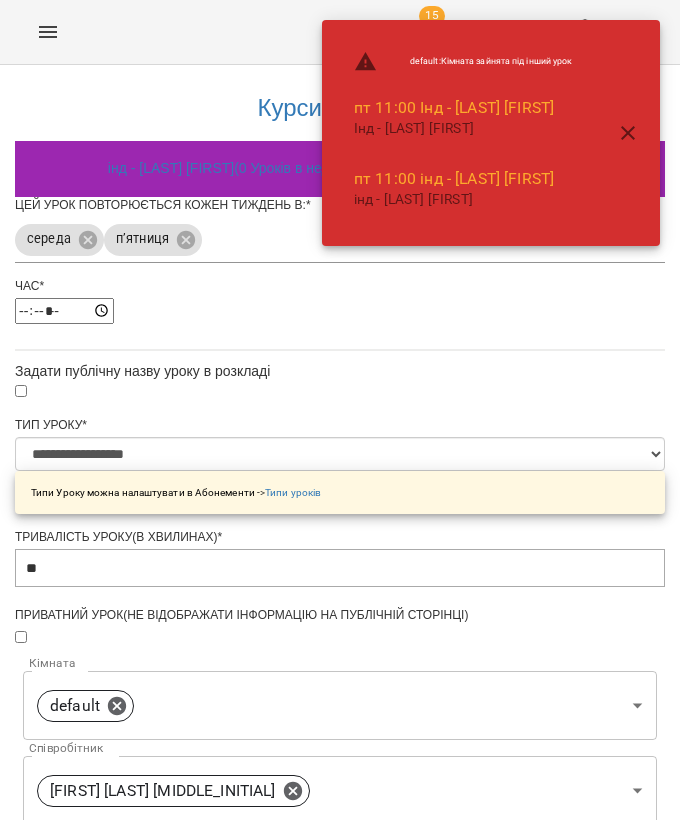 click on "**********" at bounding box center (340, 682) 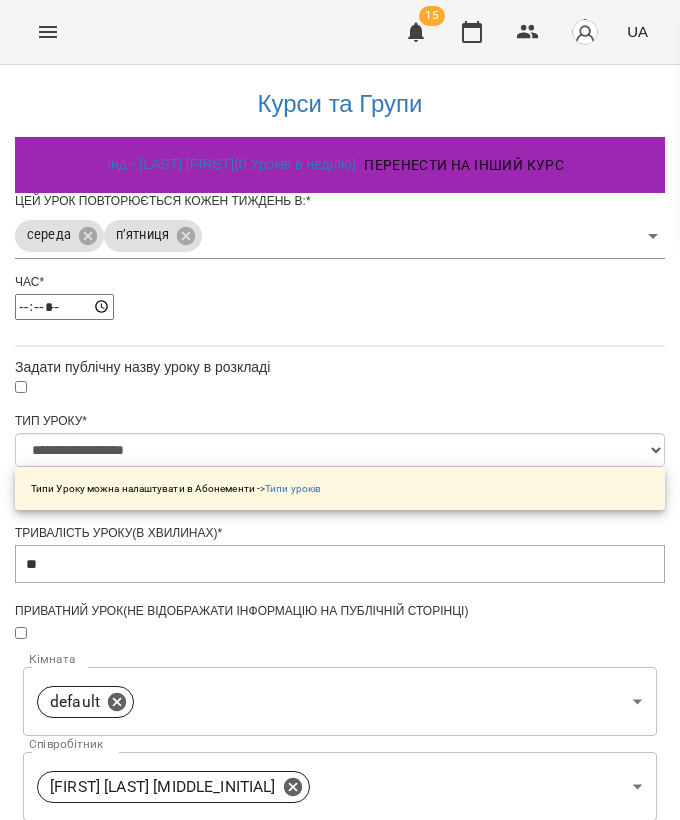 scroll, scrollTop: 619, scrollLeft: 0, axis: vertical 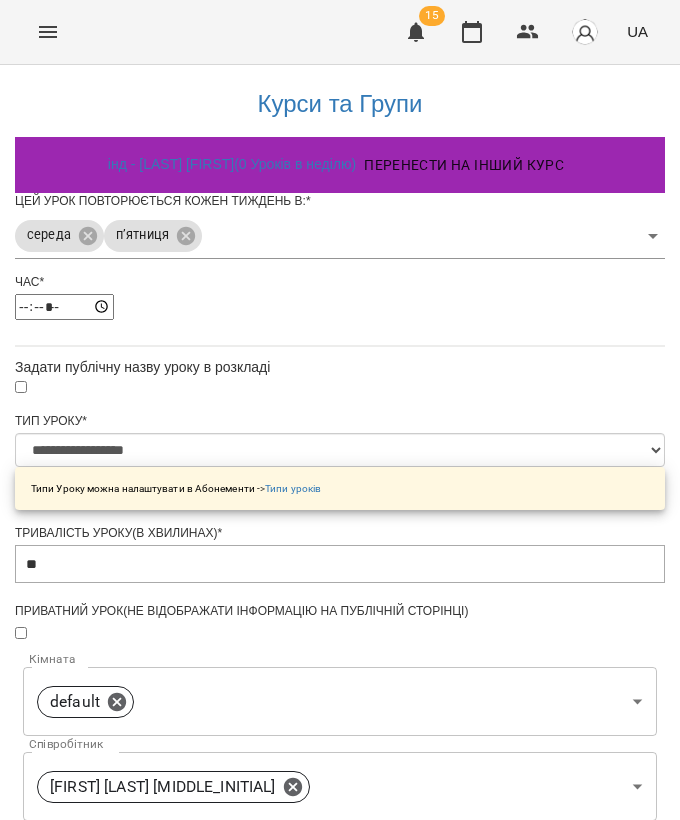 click on "**********" at bounding box center [108, 1222] 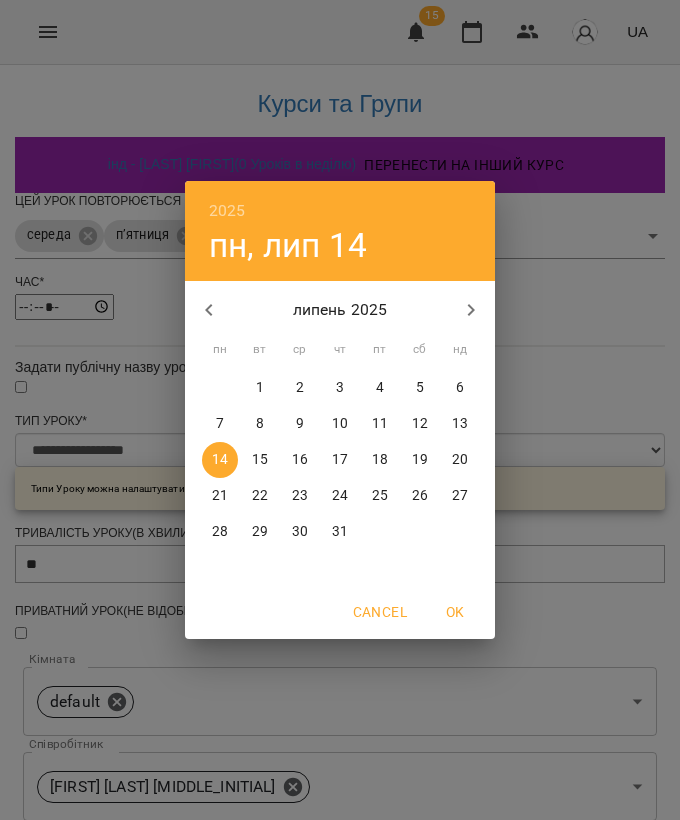 click on "21" at bounding box center [220, 496] 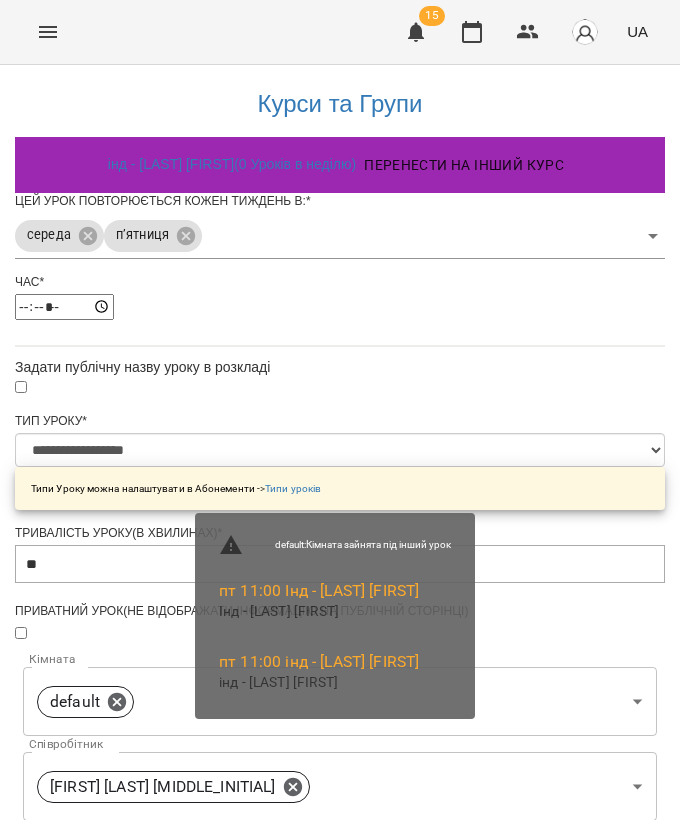 scroll, scrollTop: 675, scrollLeft: 0, axis: vertical 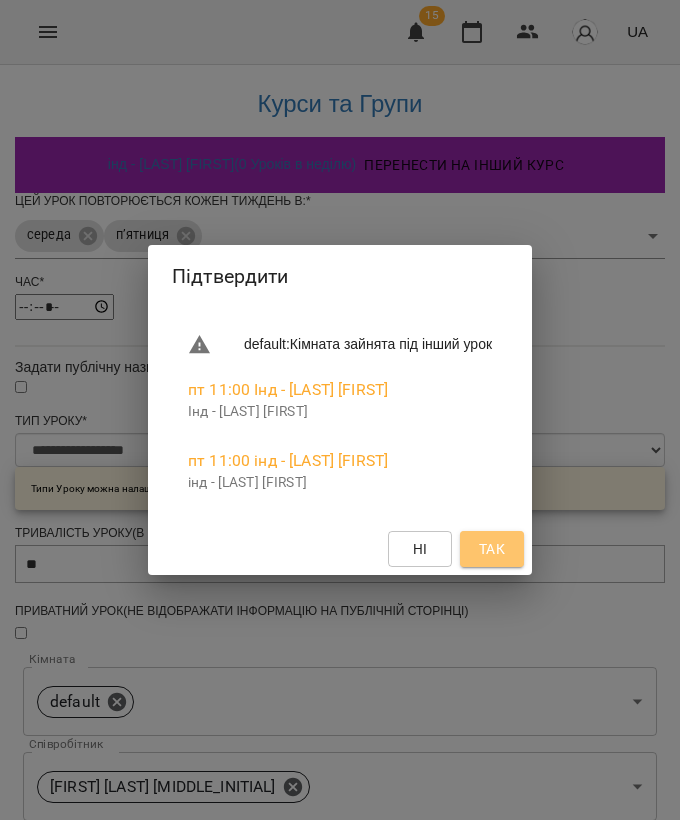 click on "Так" at bounding box center [492, 549] 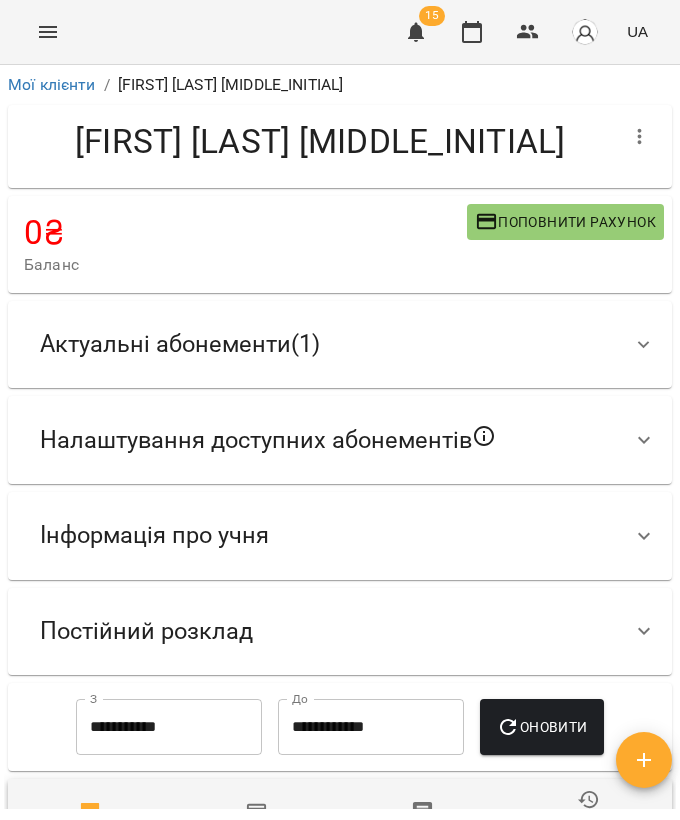click on "For Business 15 UA" at bounding box center [340, 32] 